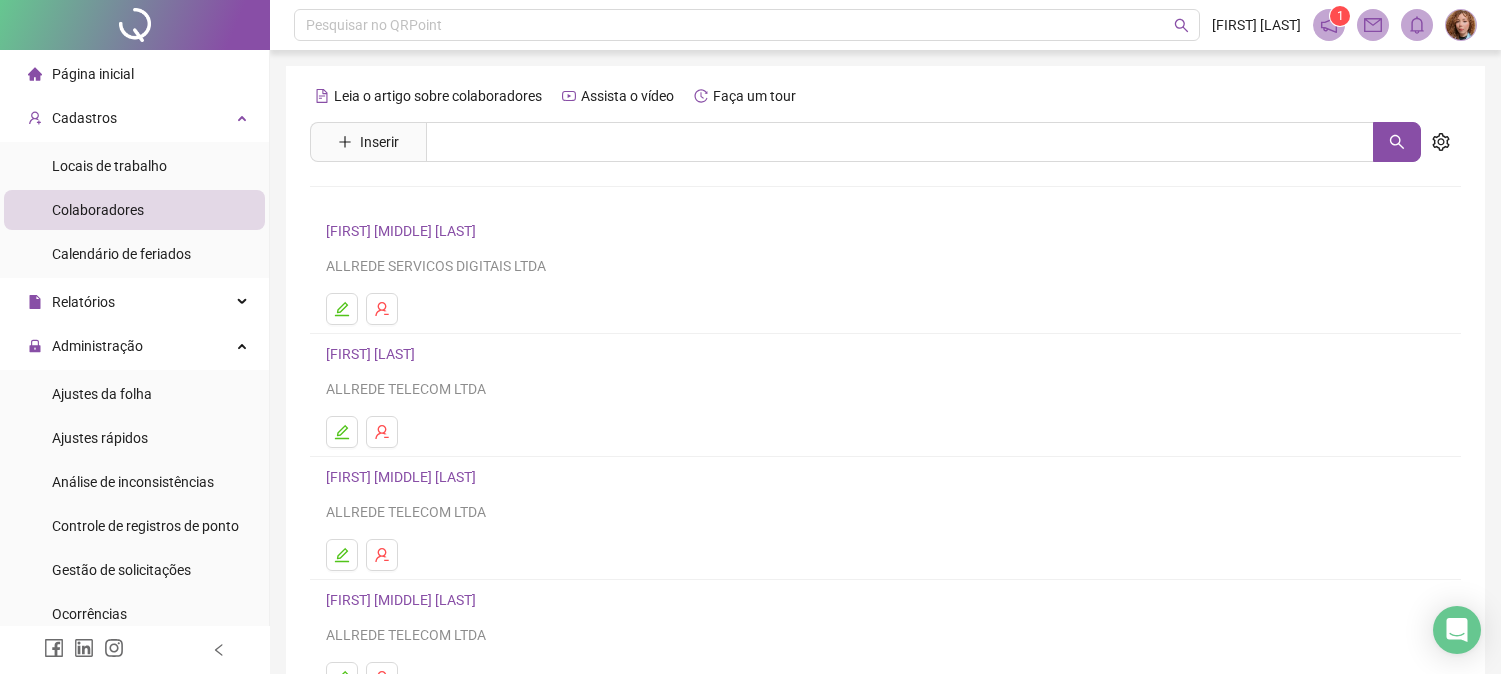 scroll, scrollTop: 0, scrollLeft: 0, axis: both 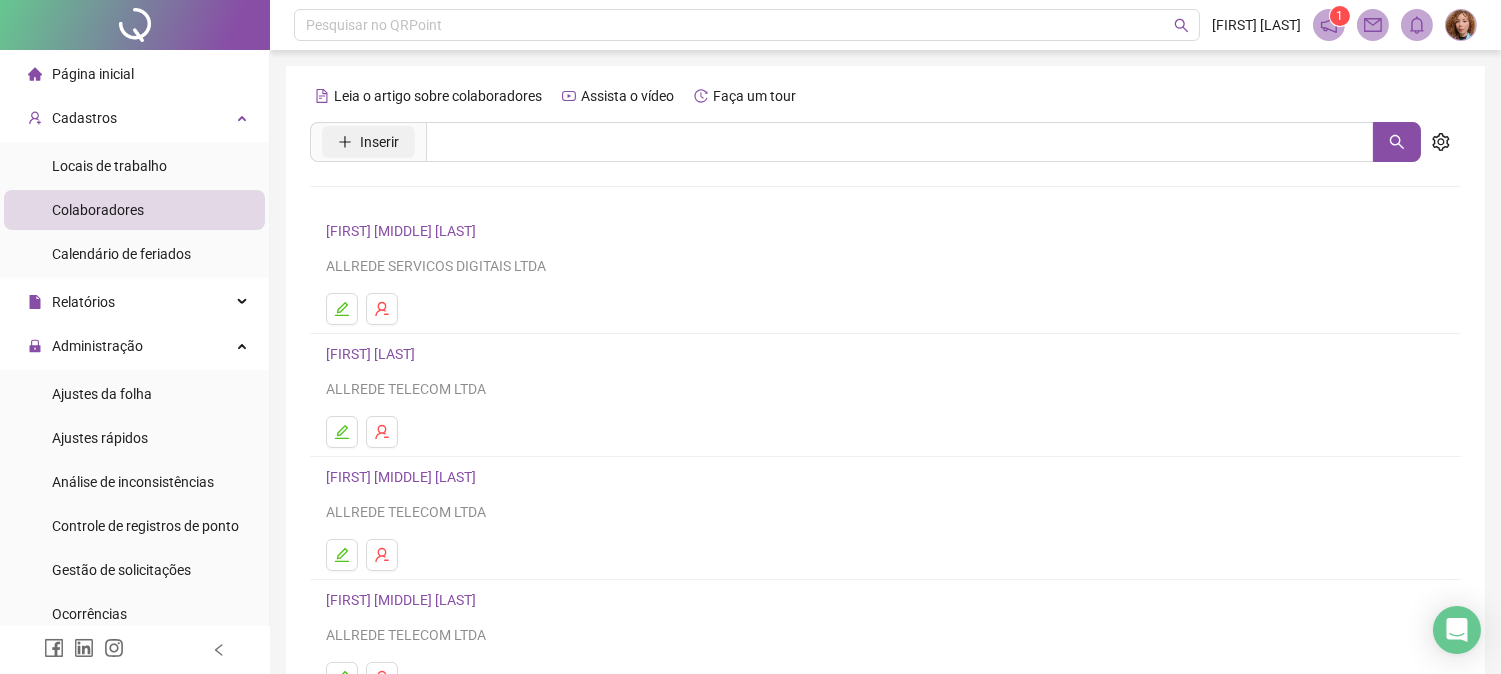 click on "Inserir" at bounding box center (379, 142) 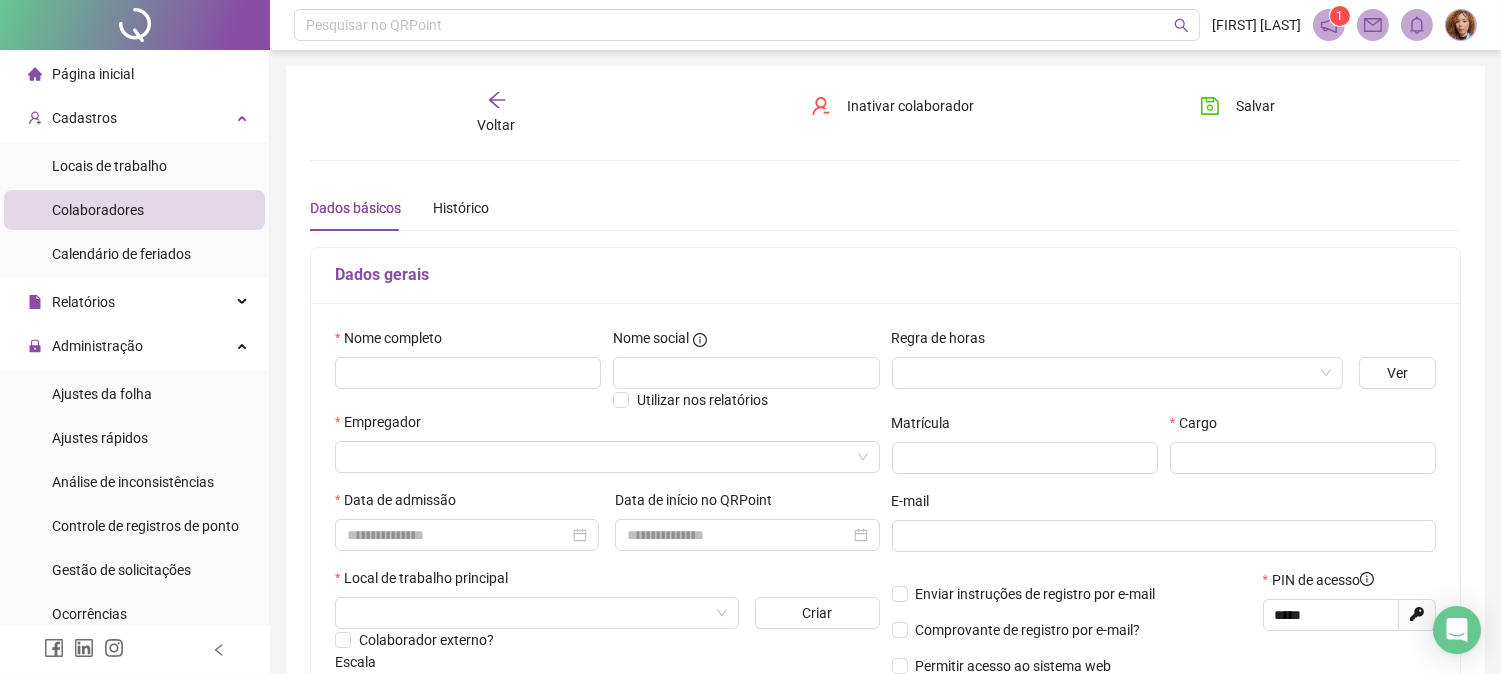 type on "*****" 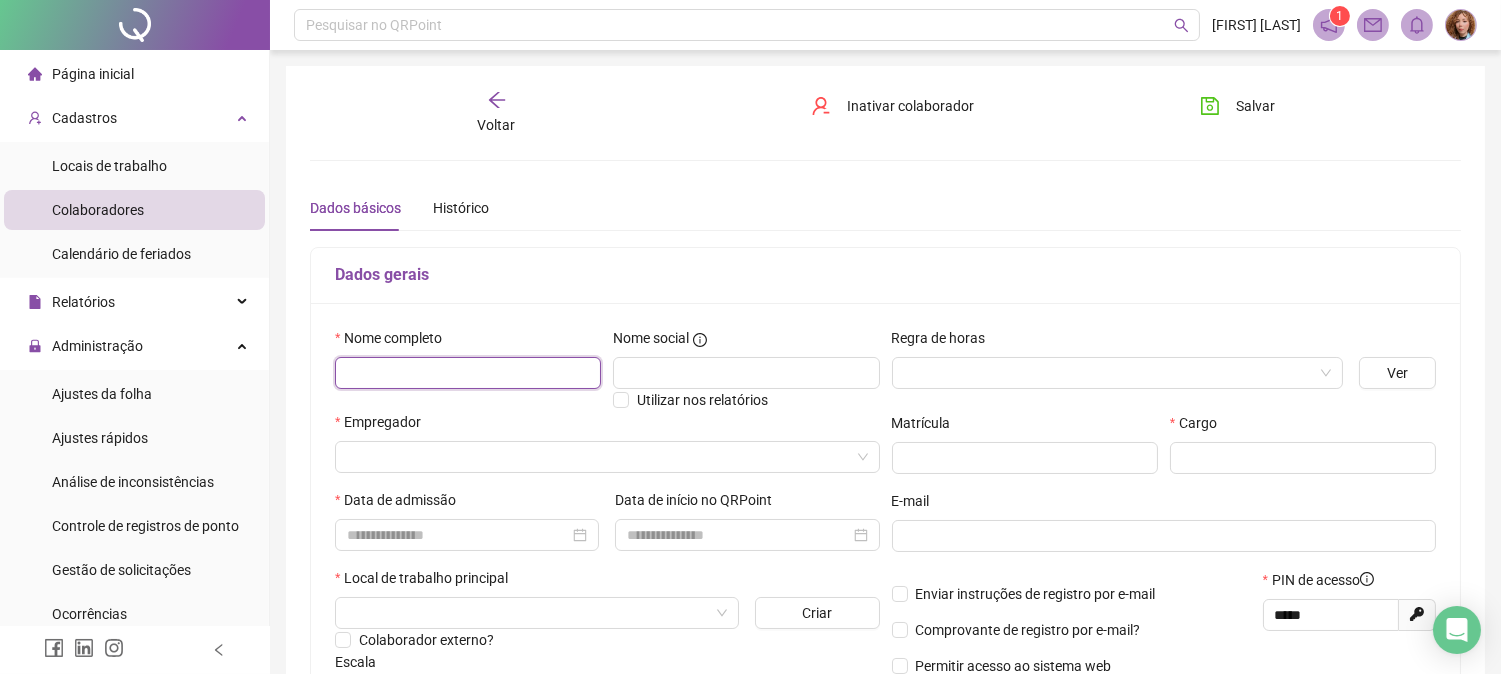 click at bounding box center (468, 373) 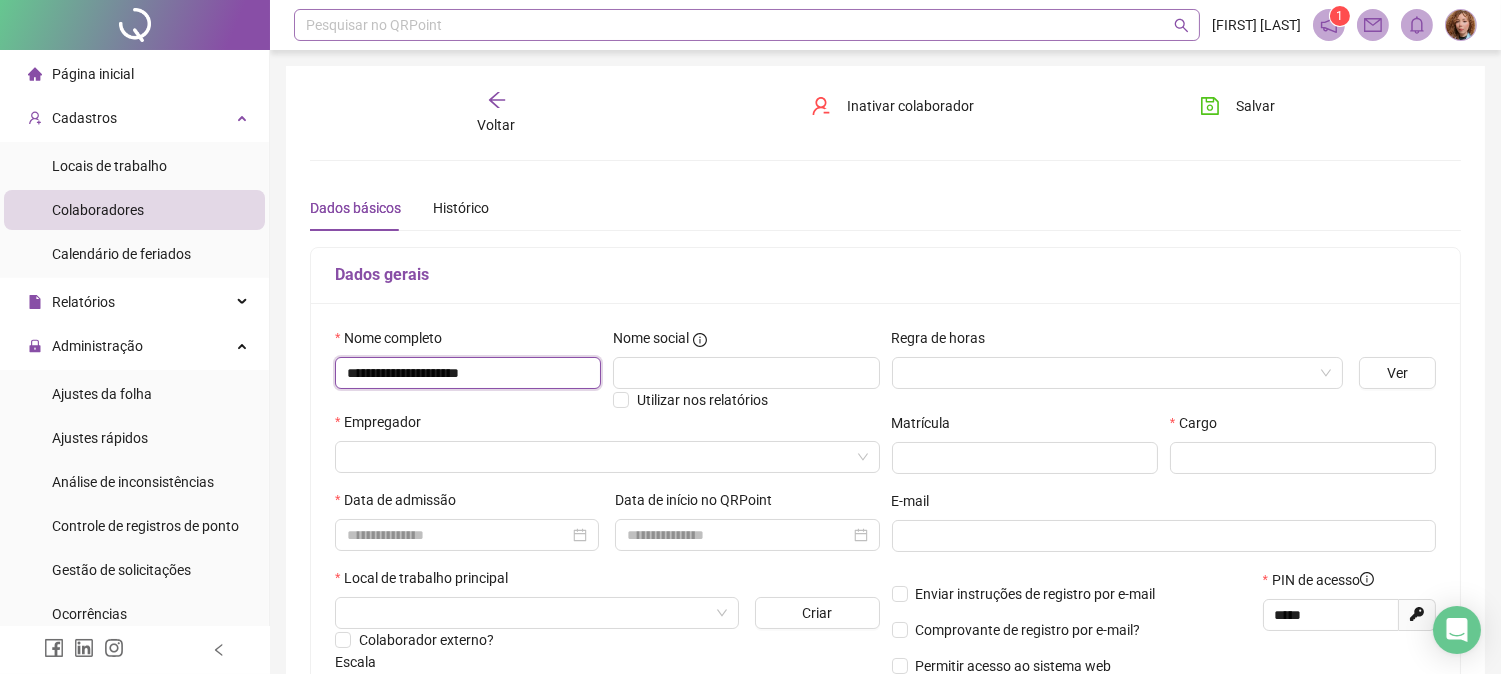 type on "**********" 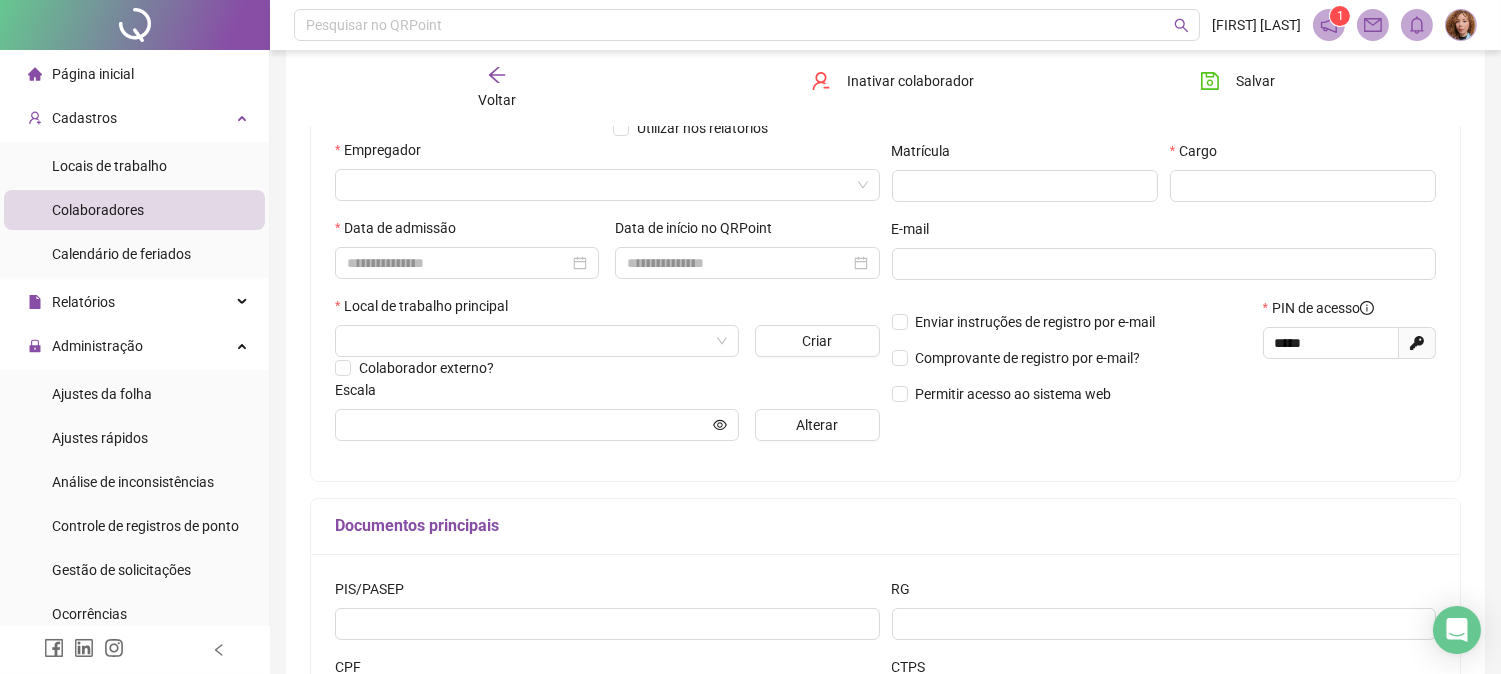scroll, scrollTop: 444, scrollLeft: 0, axis: vertical 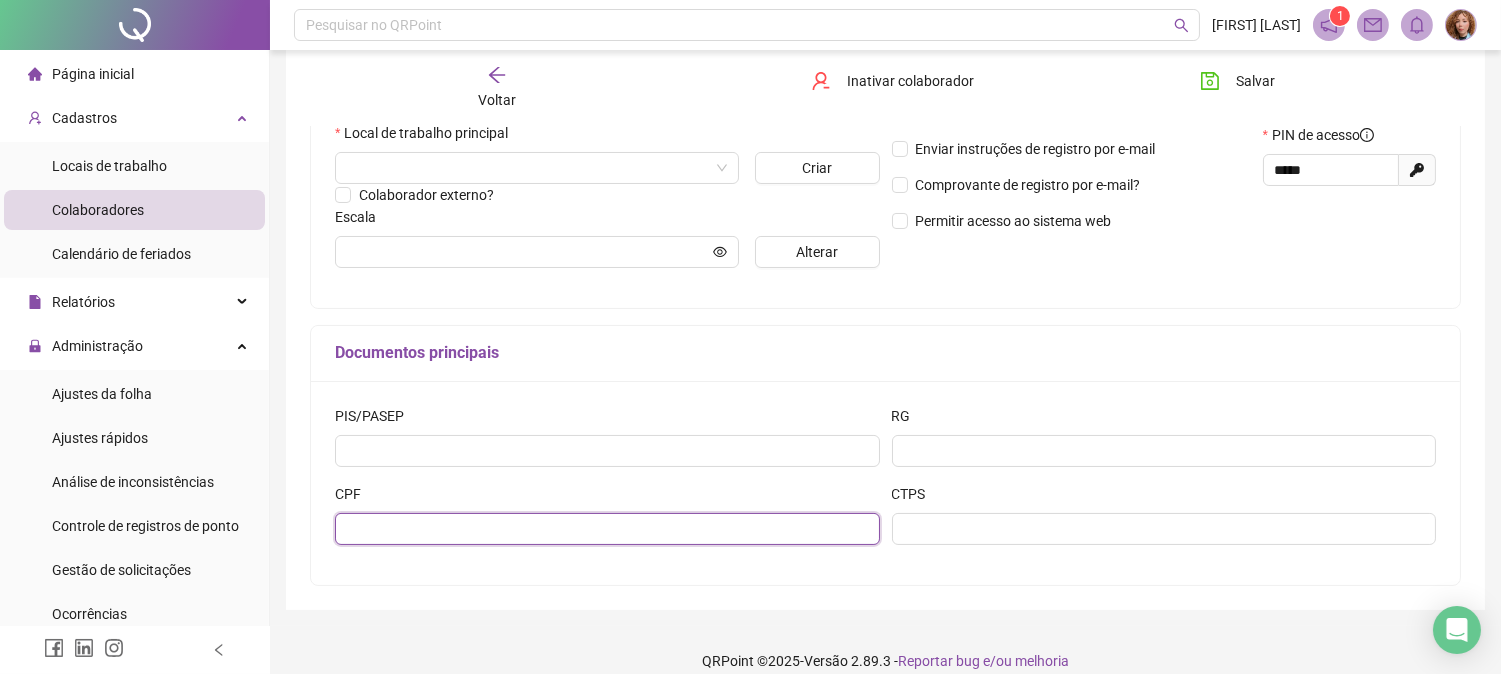 click at bounding box center (607, 529) 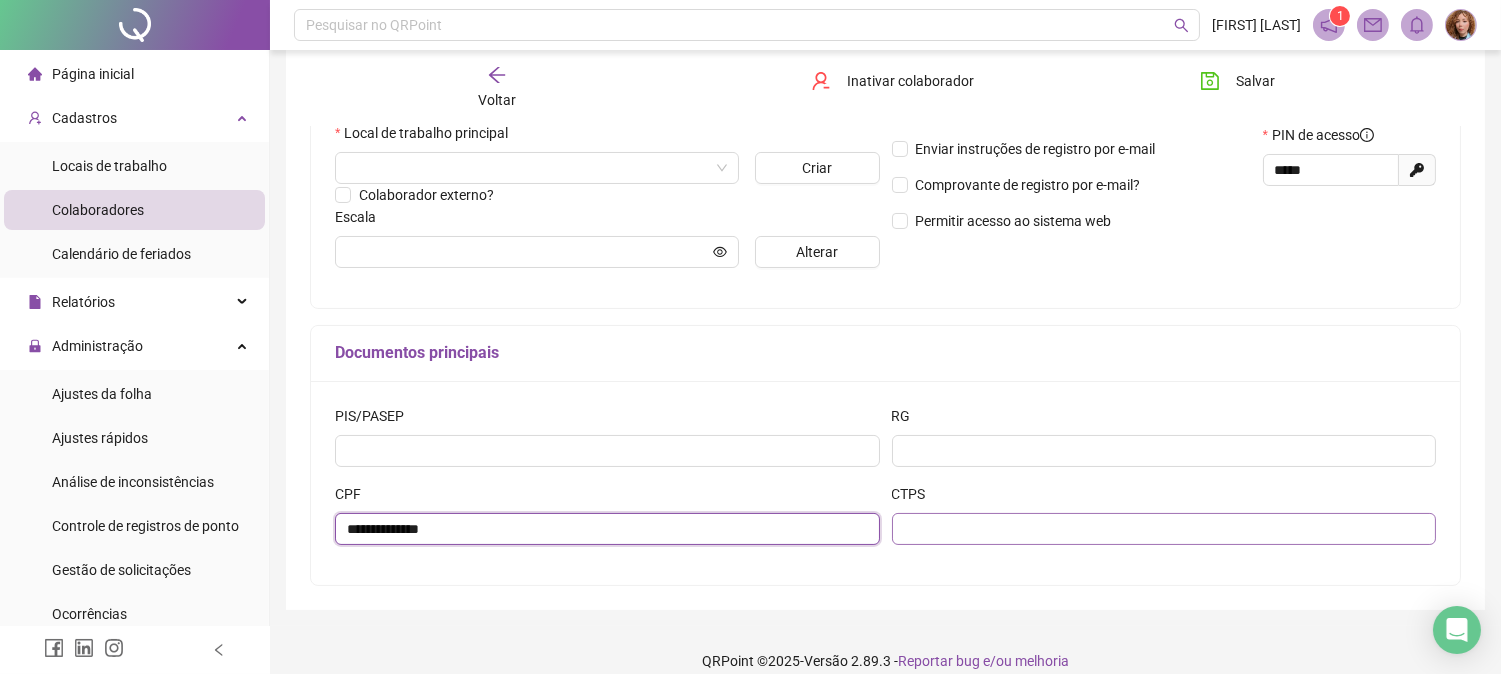 type on "**********" 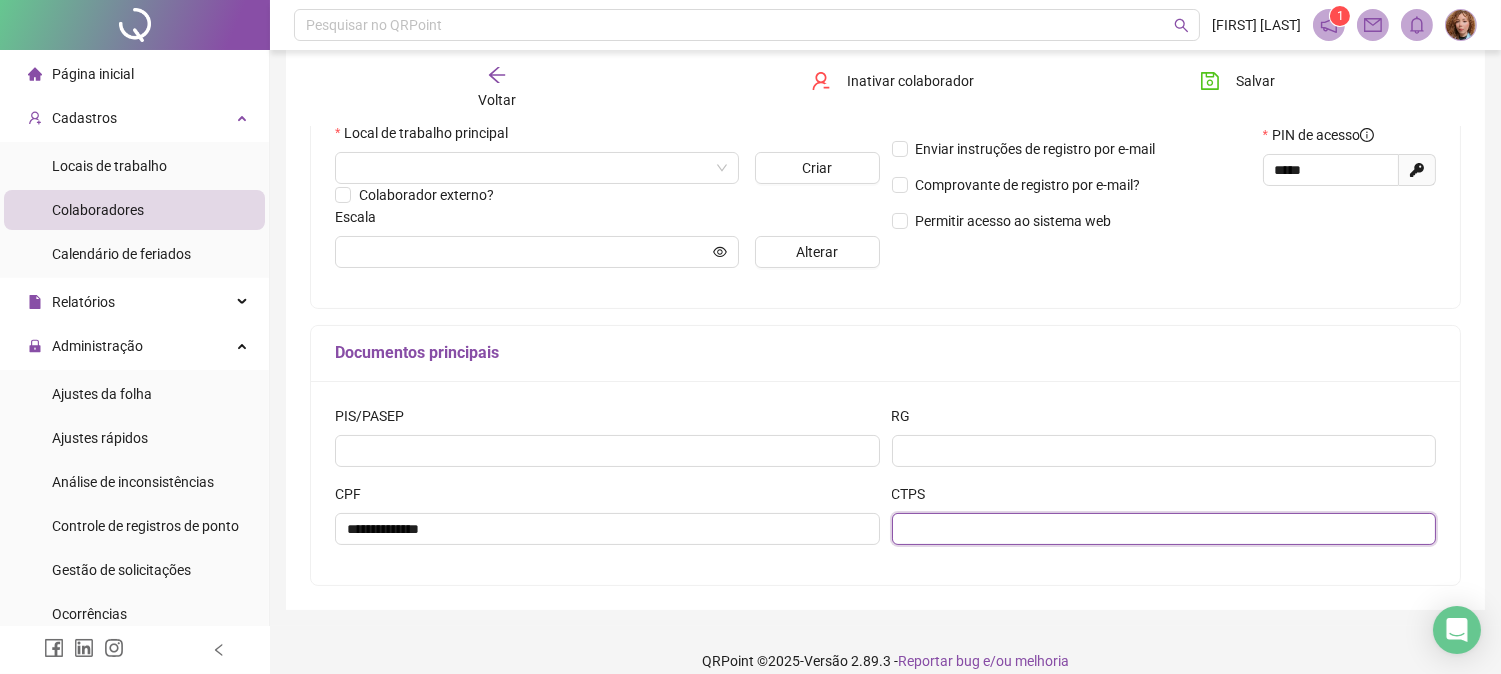 click at bounding box center [1164, 529] 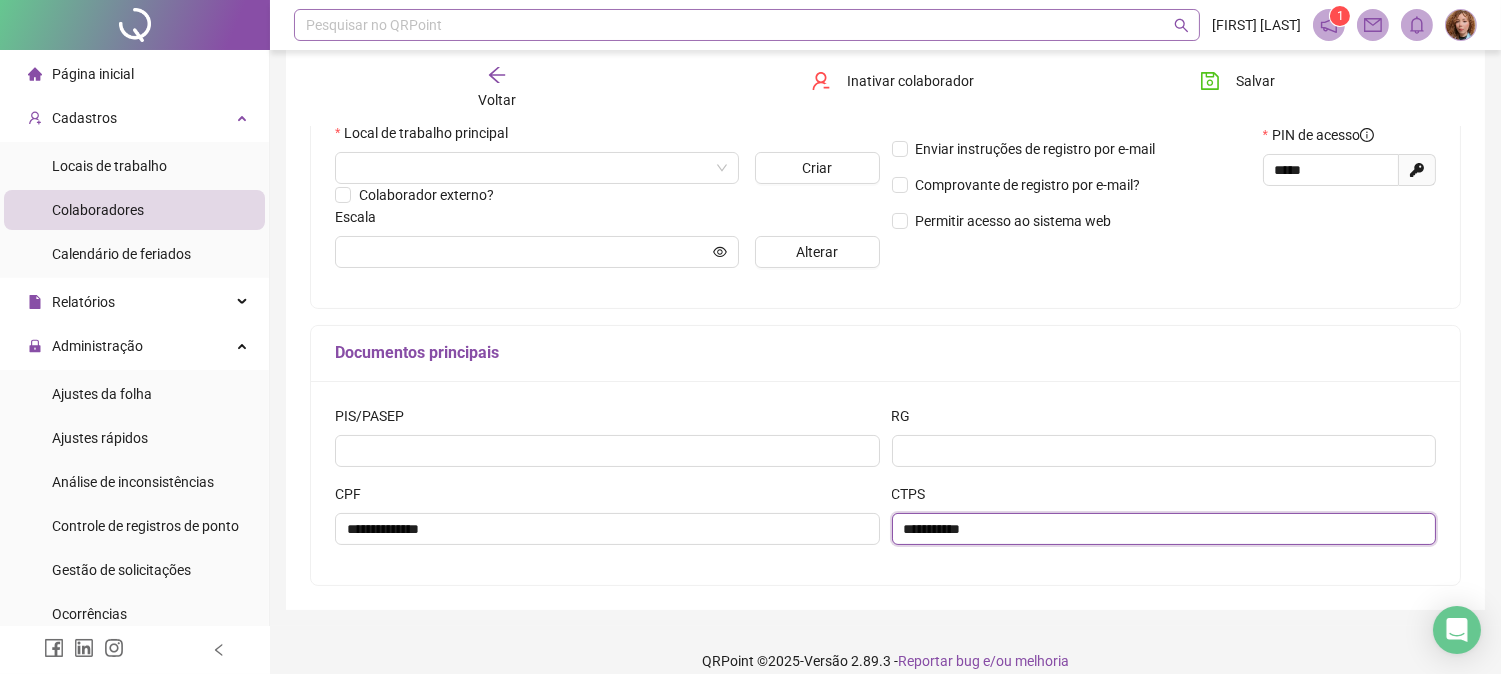 type on "**********" 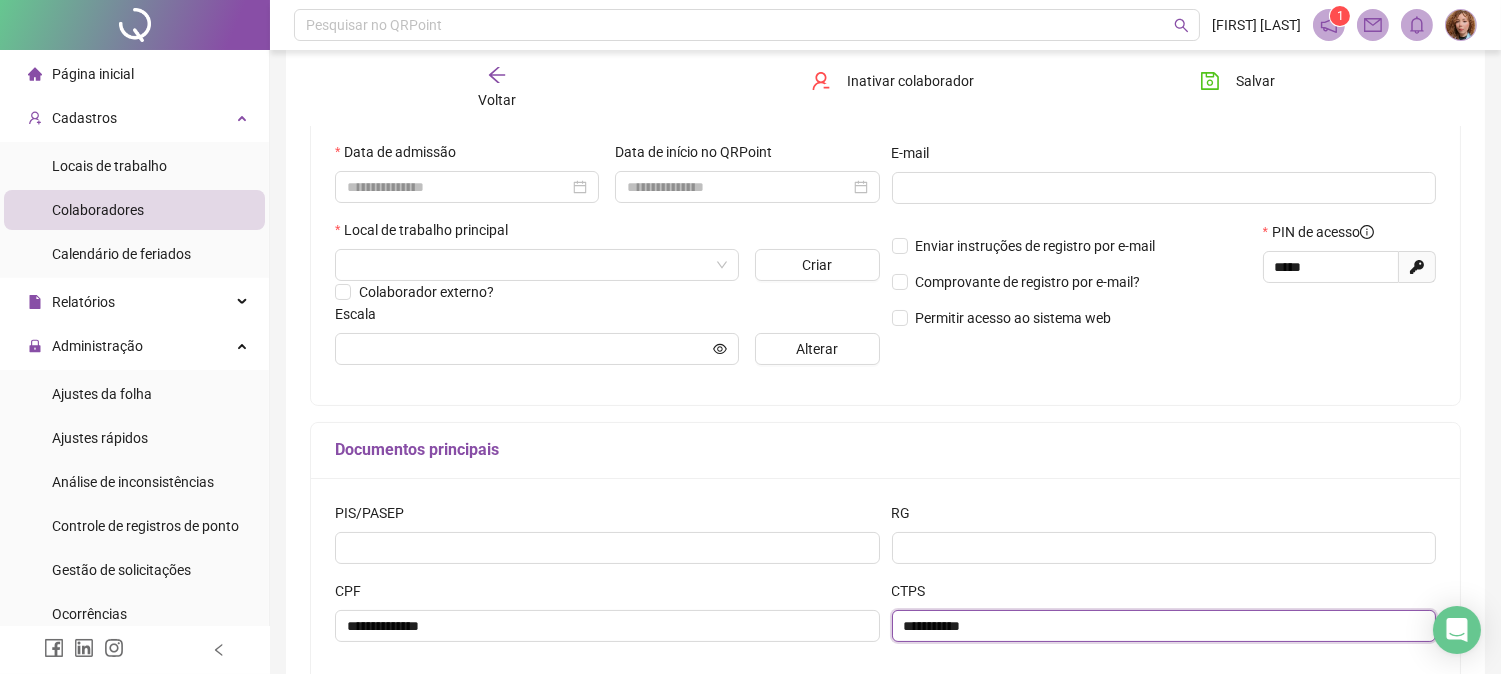scroll, scrollTop: 222, scrollLeft: 0, axis: vertical 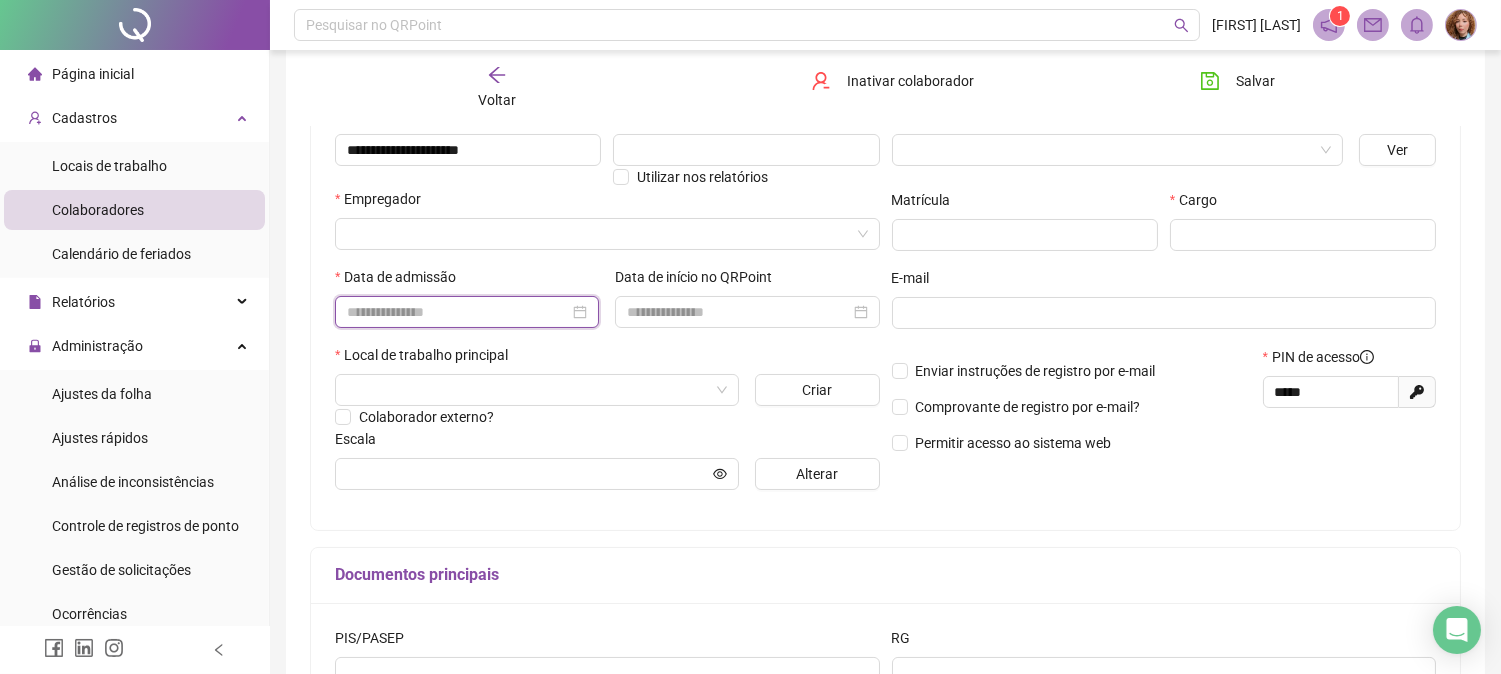 click at bounding box center (458, 312) 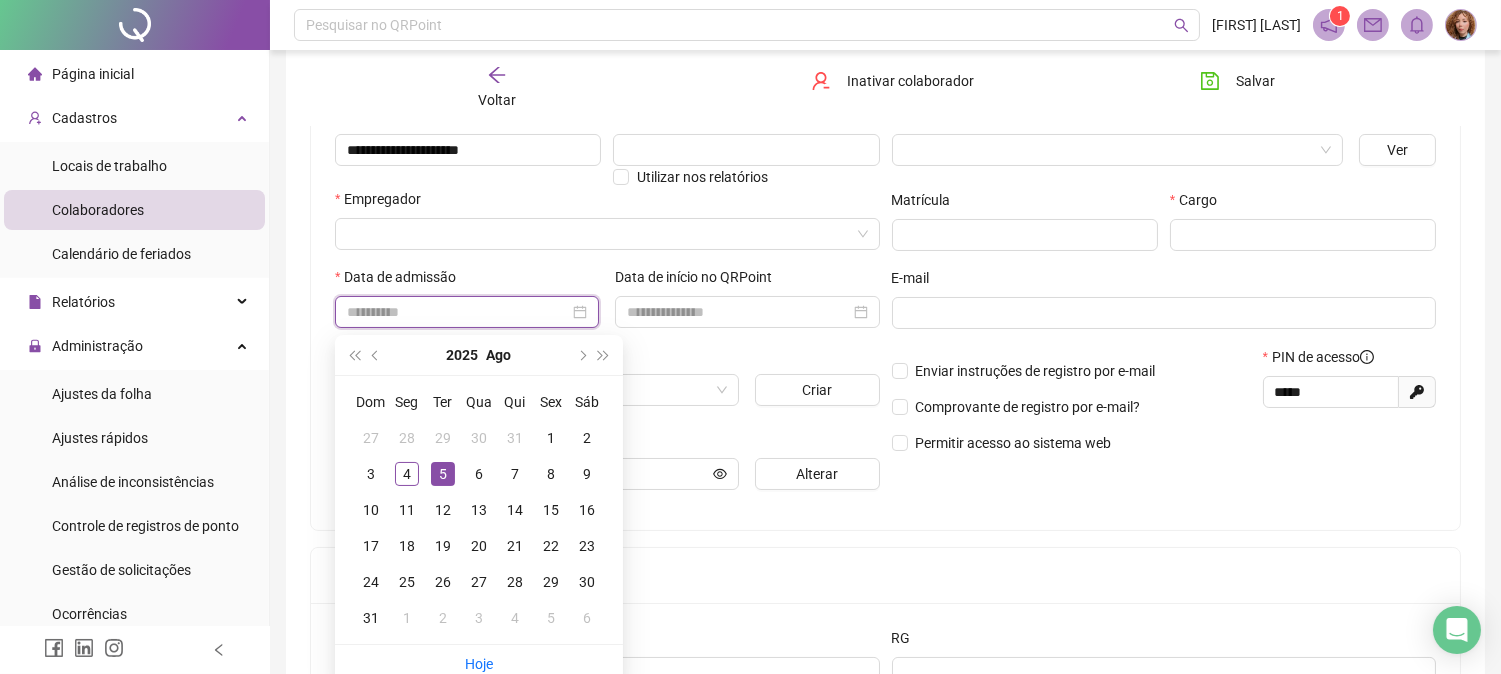 type on "**********" 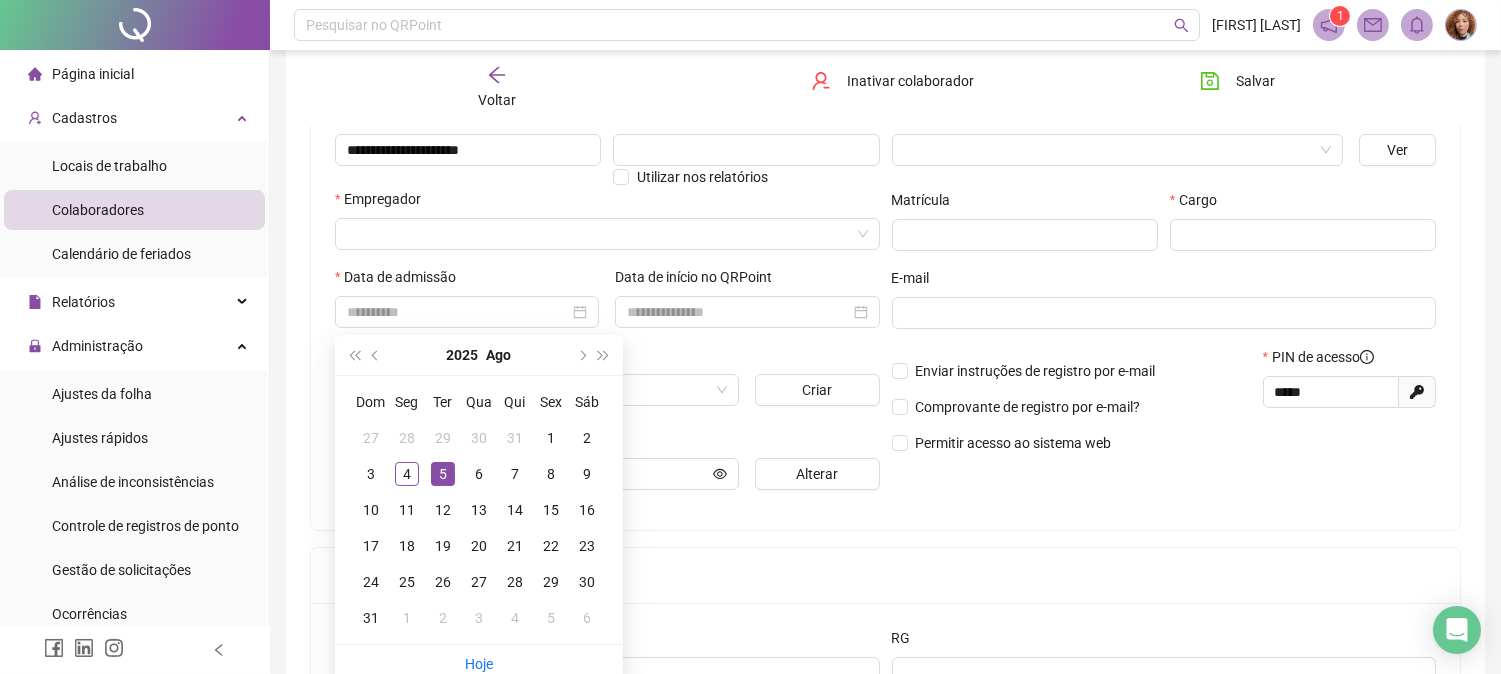 click on "5" at bounding box center (443, 474) 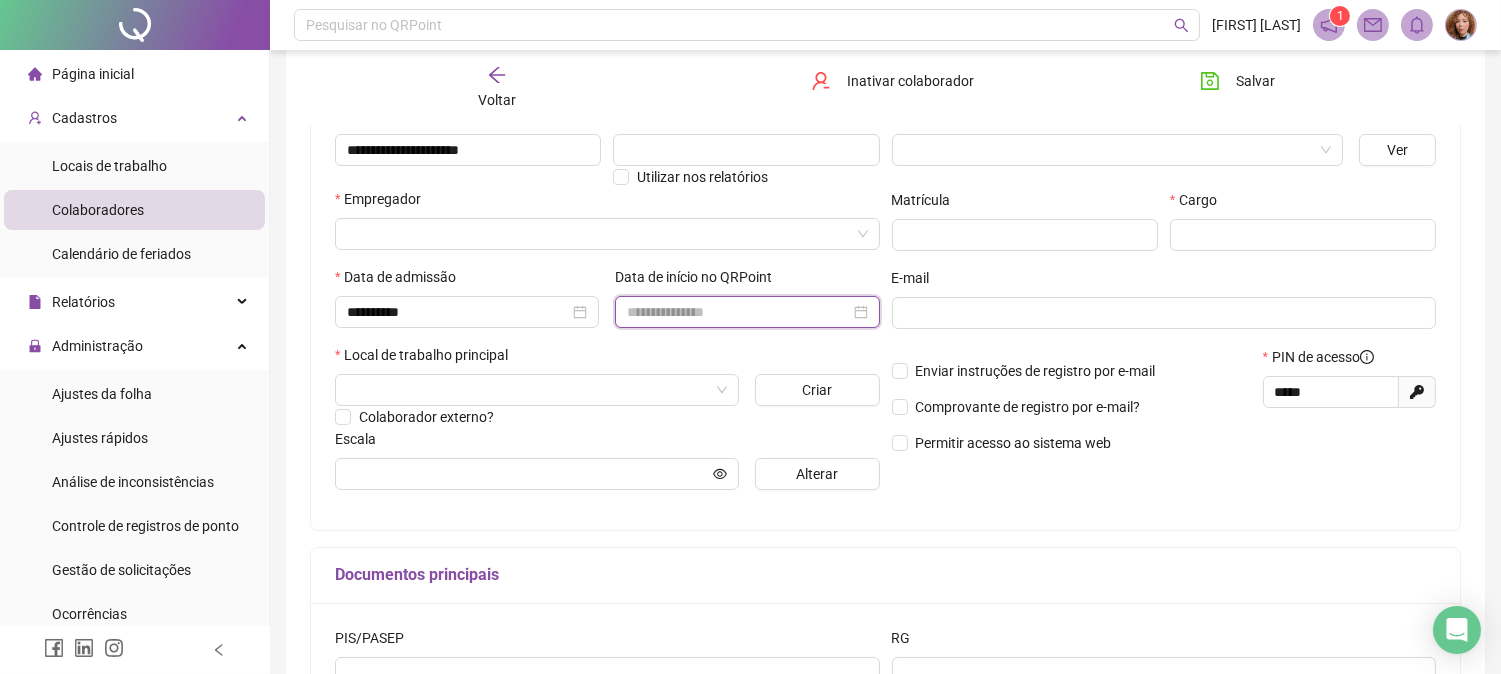 click at bounding box center [738, 312] 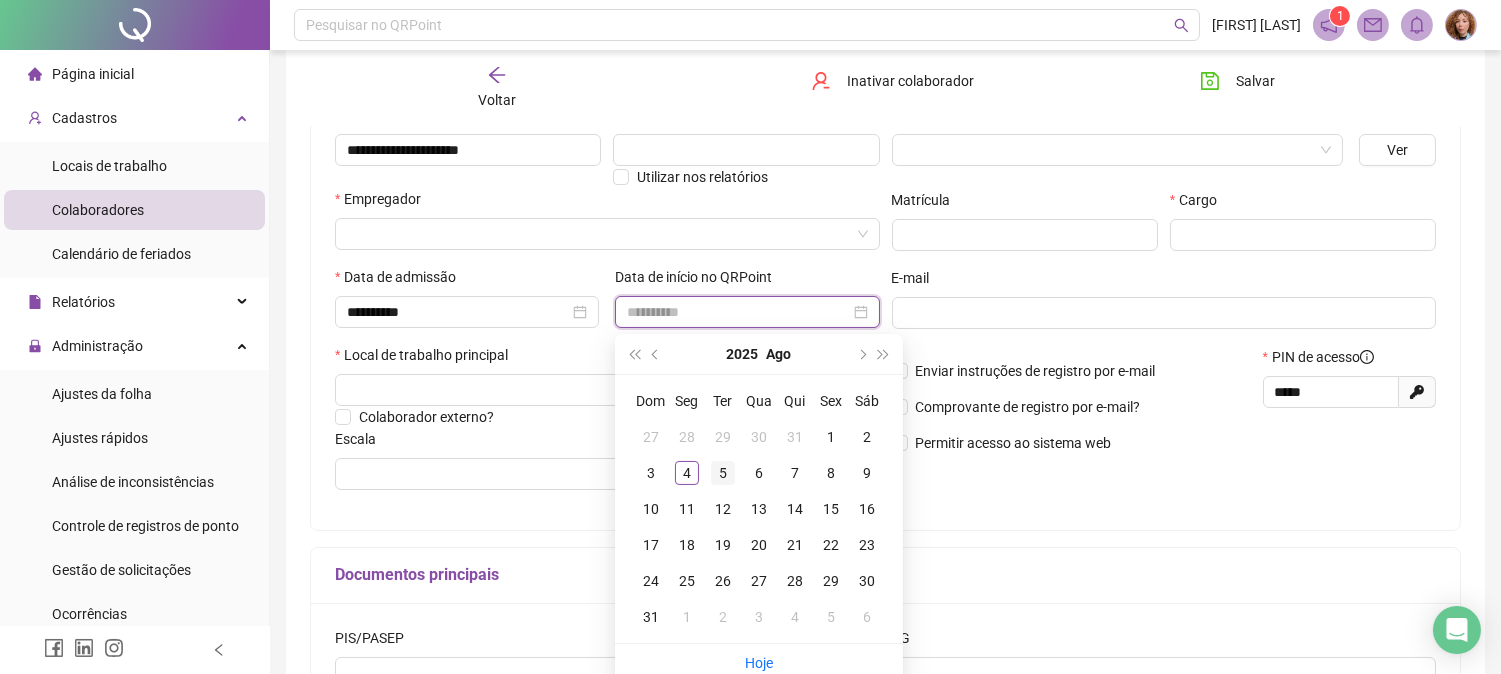 type on "**********" 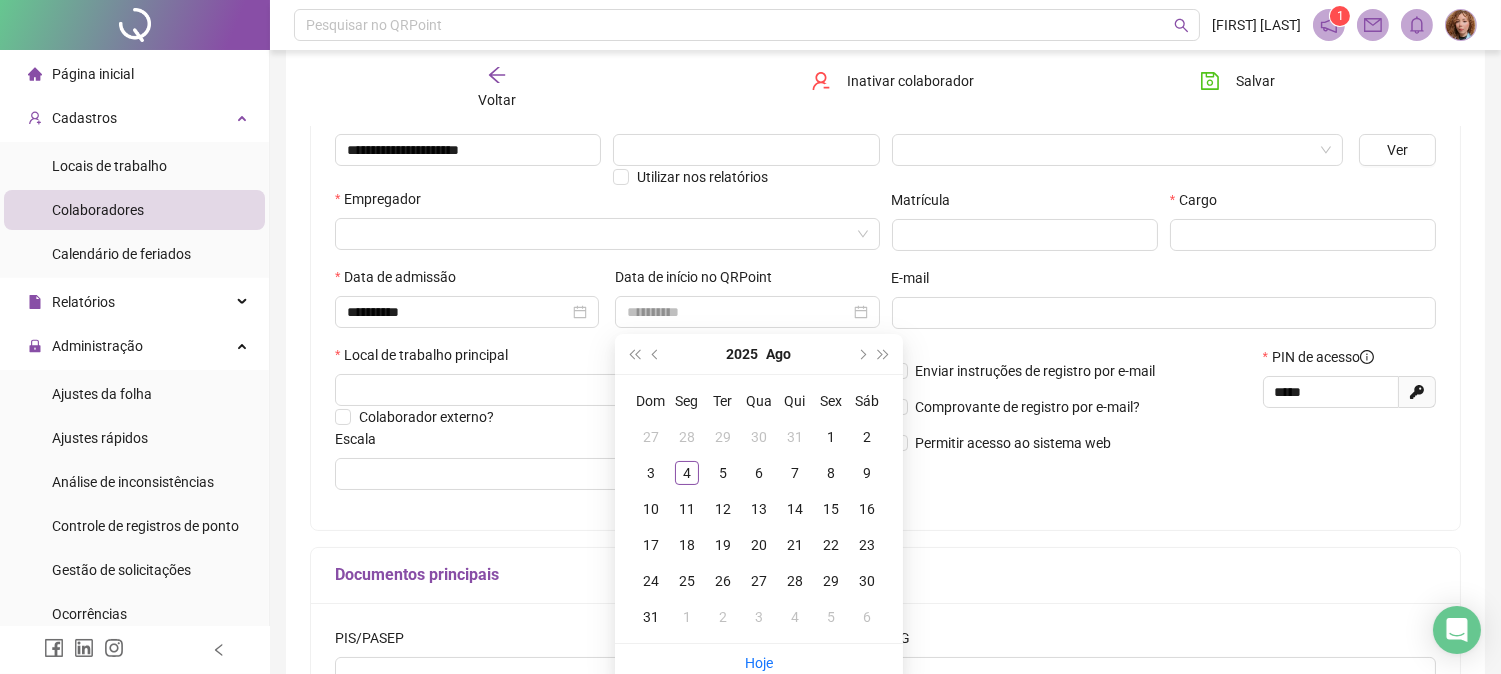 click on "5" at bounding box center (723, 473) 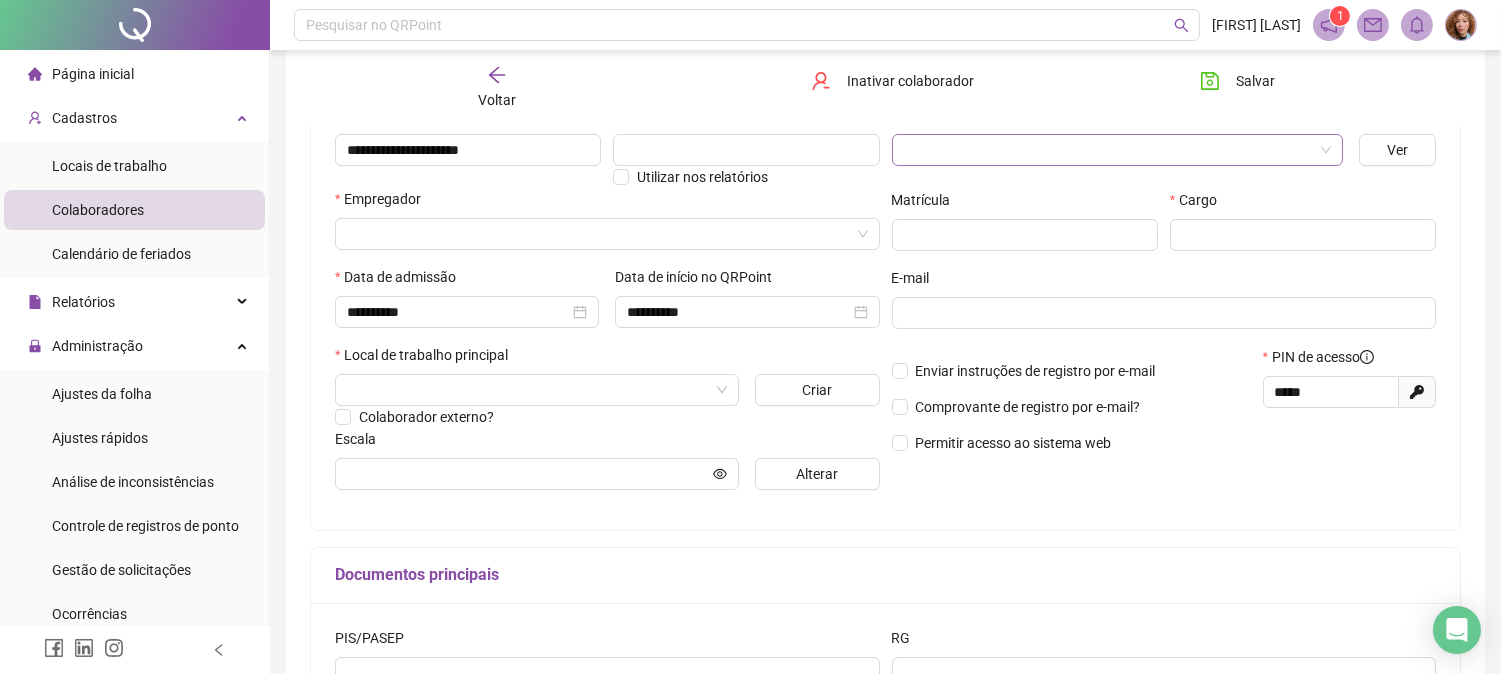 click at bounding box center [1108, 150] 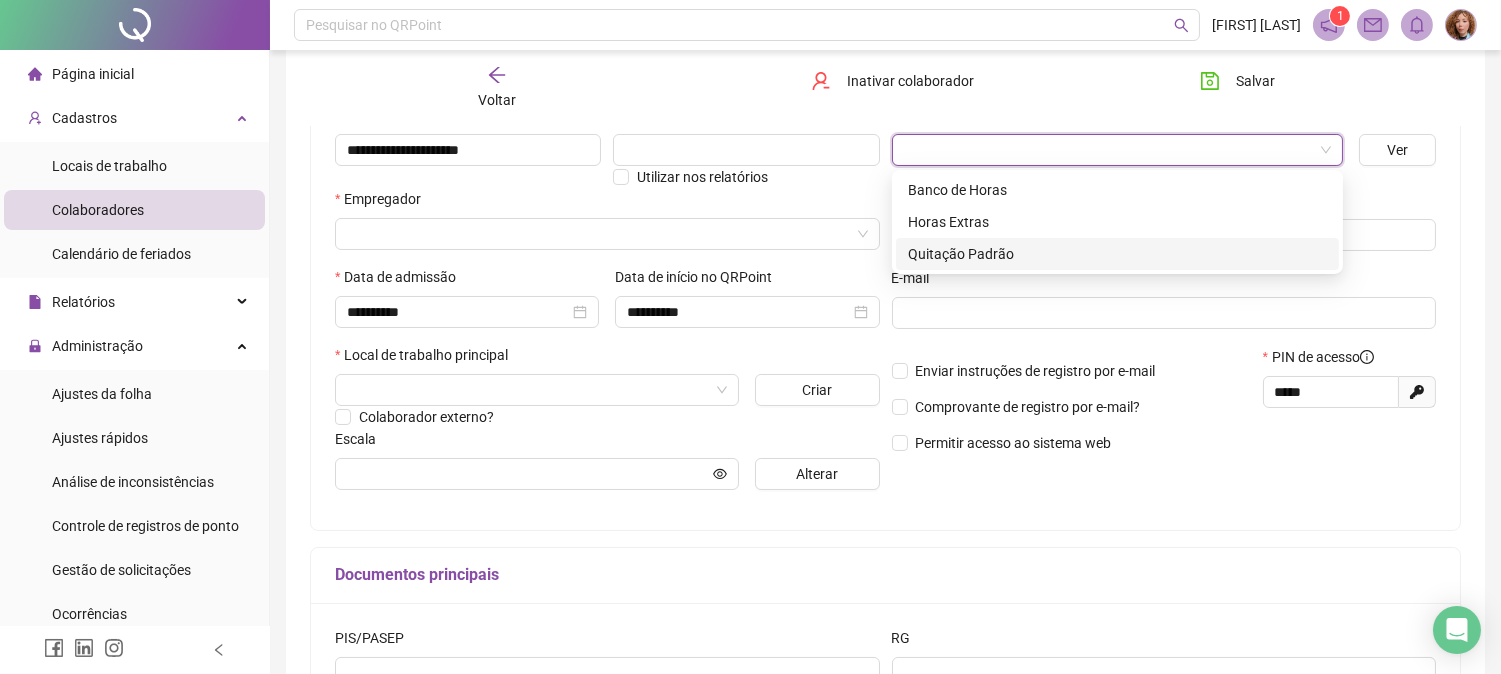 click on "Quitação Padrão" at bounding box center [1117, 254] 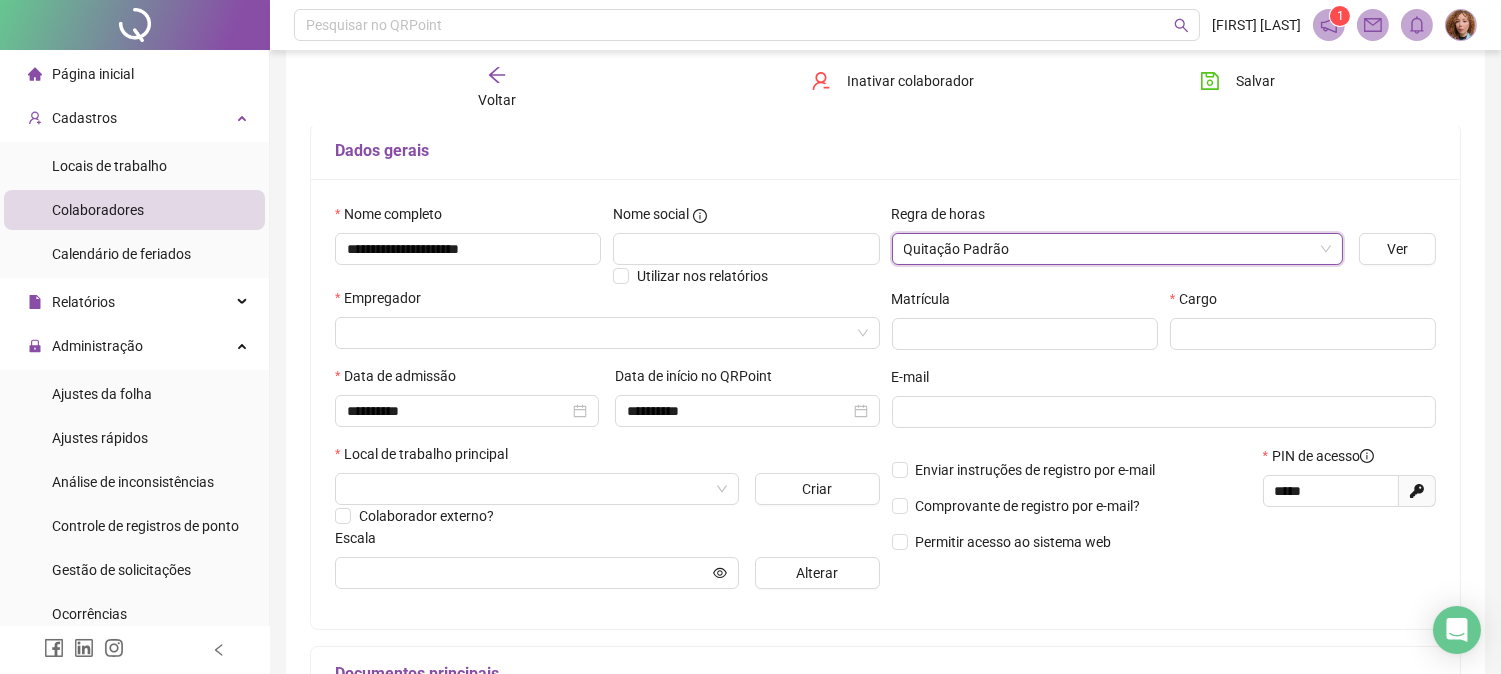 scroll, scrollTop: 0, scrollLeft: 0, axis: both 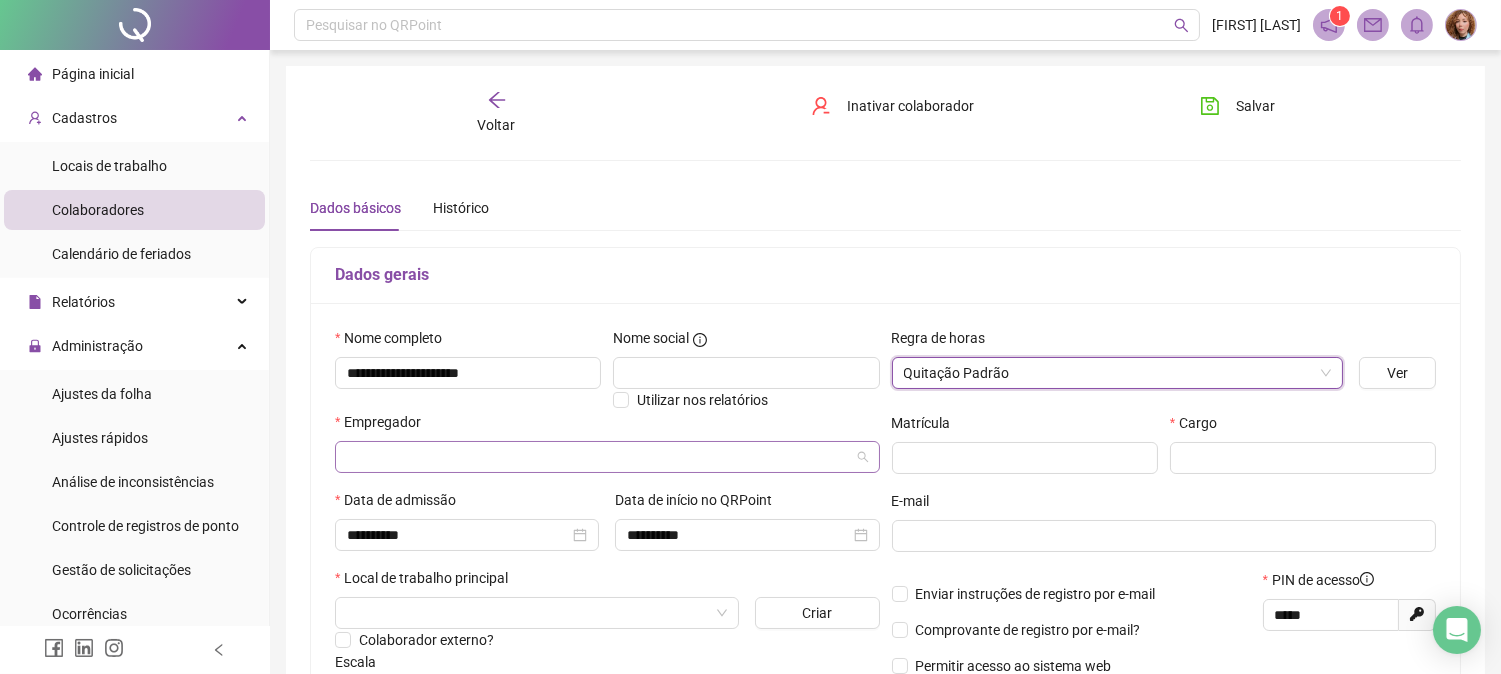 click at bounding box center (598, 457) 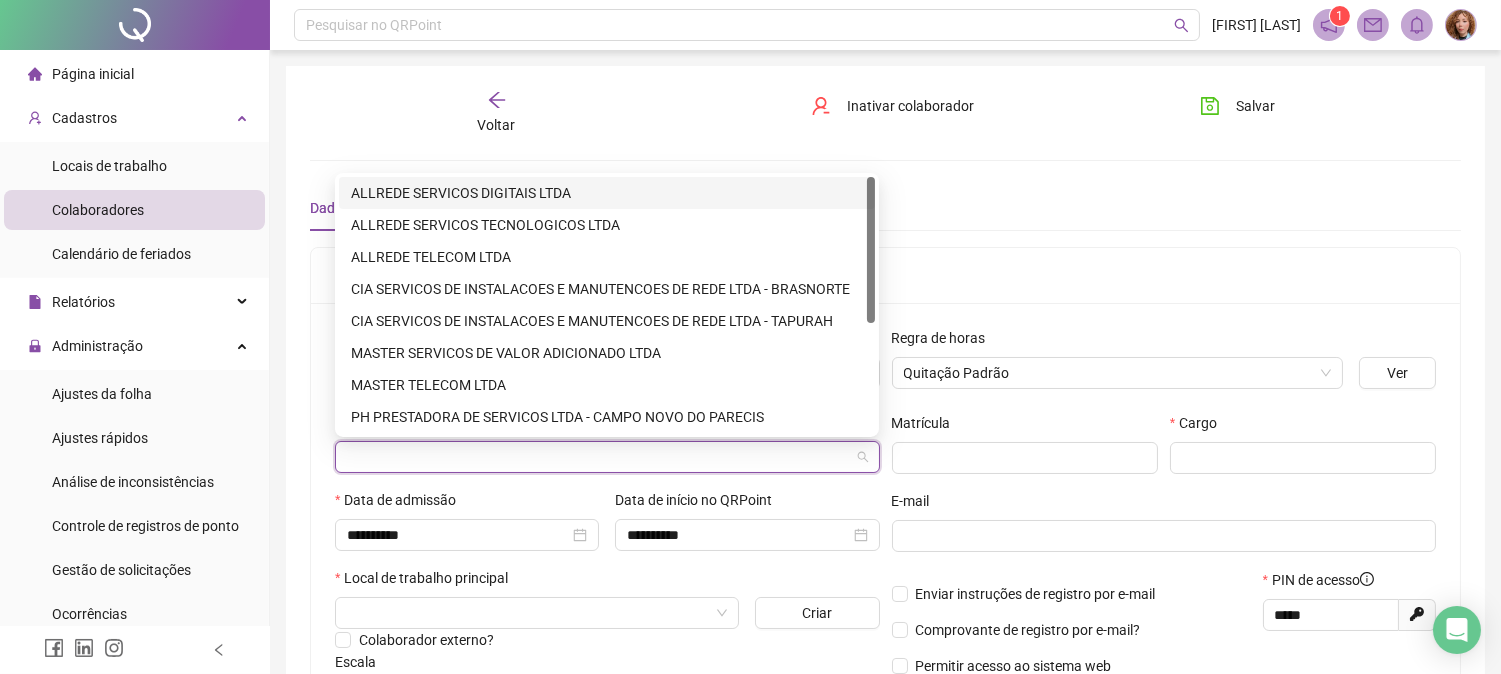 click on "ALLREDE SERVICOS DIGITAIS LTDA" at bounding box center (607, 193) 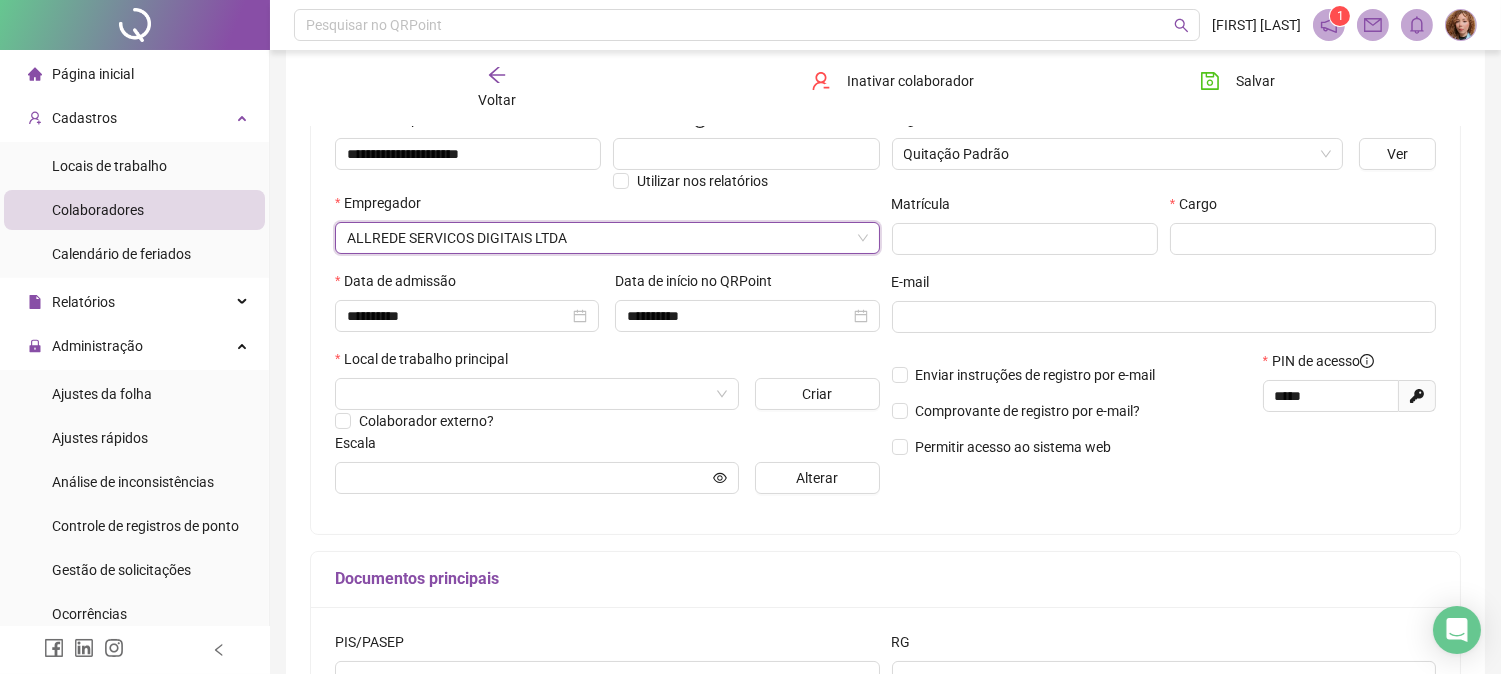 scroll, scrollTop: 222, scrollLeft: 0, axis: vertical 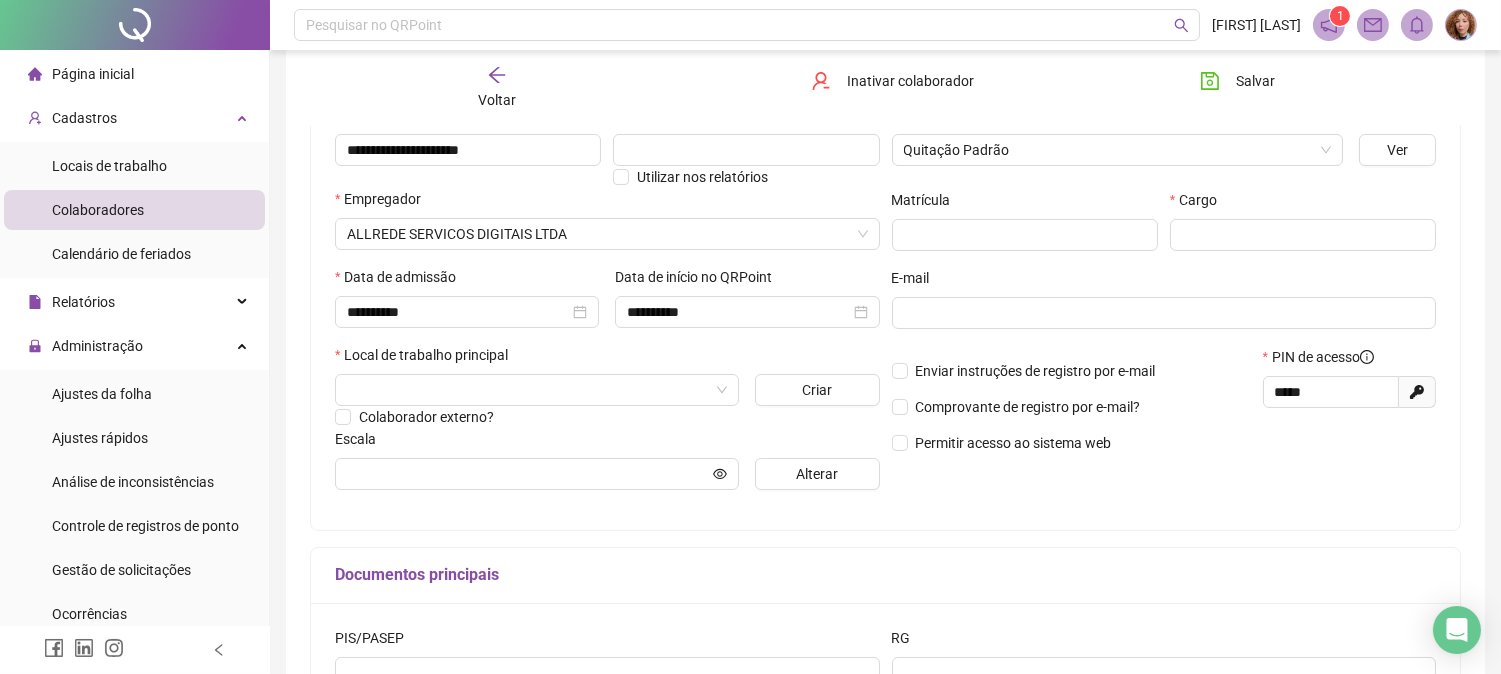 click on "Matrícula" at bounding box center (1025, 204) 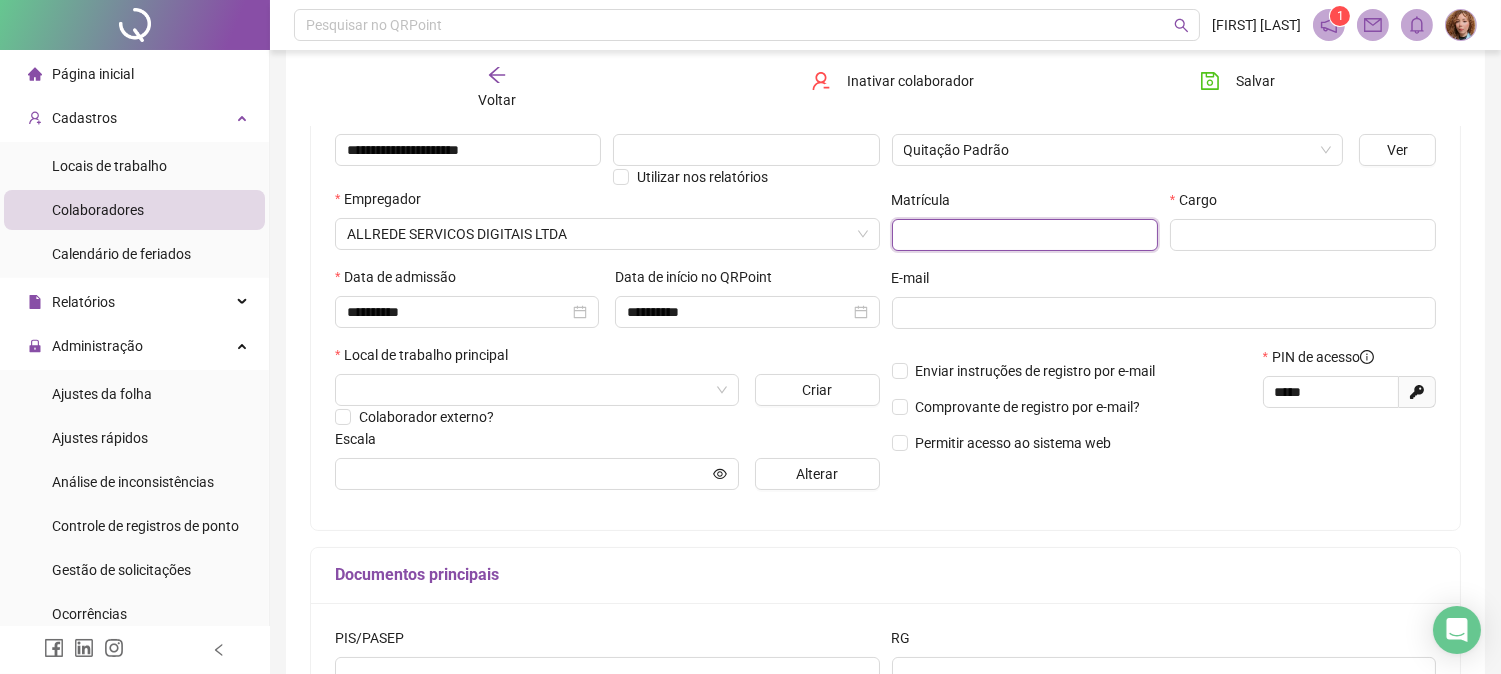 click at bounding box center (1025, 235) 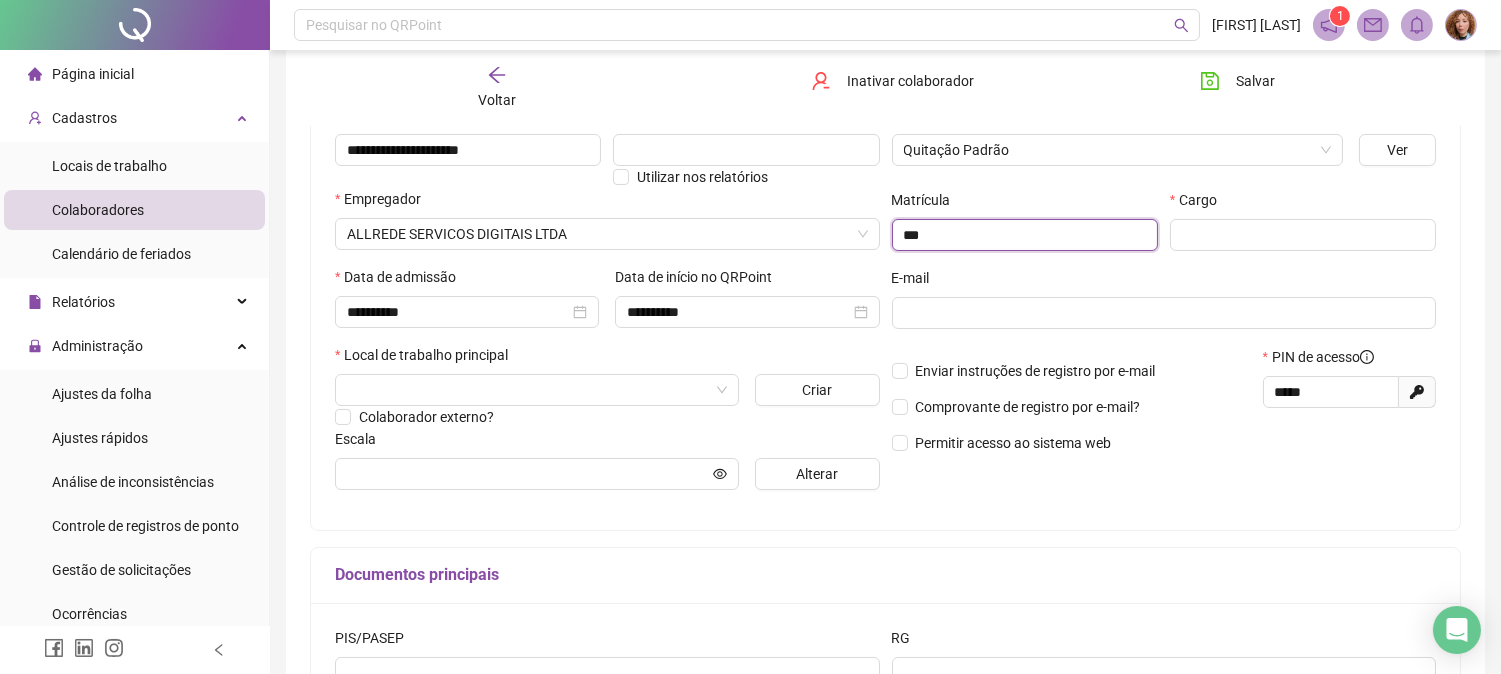 type on "***" 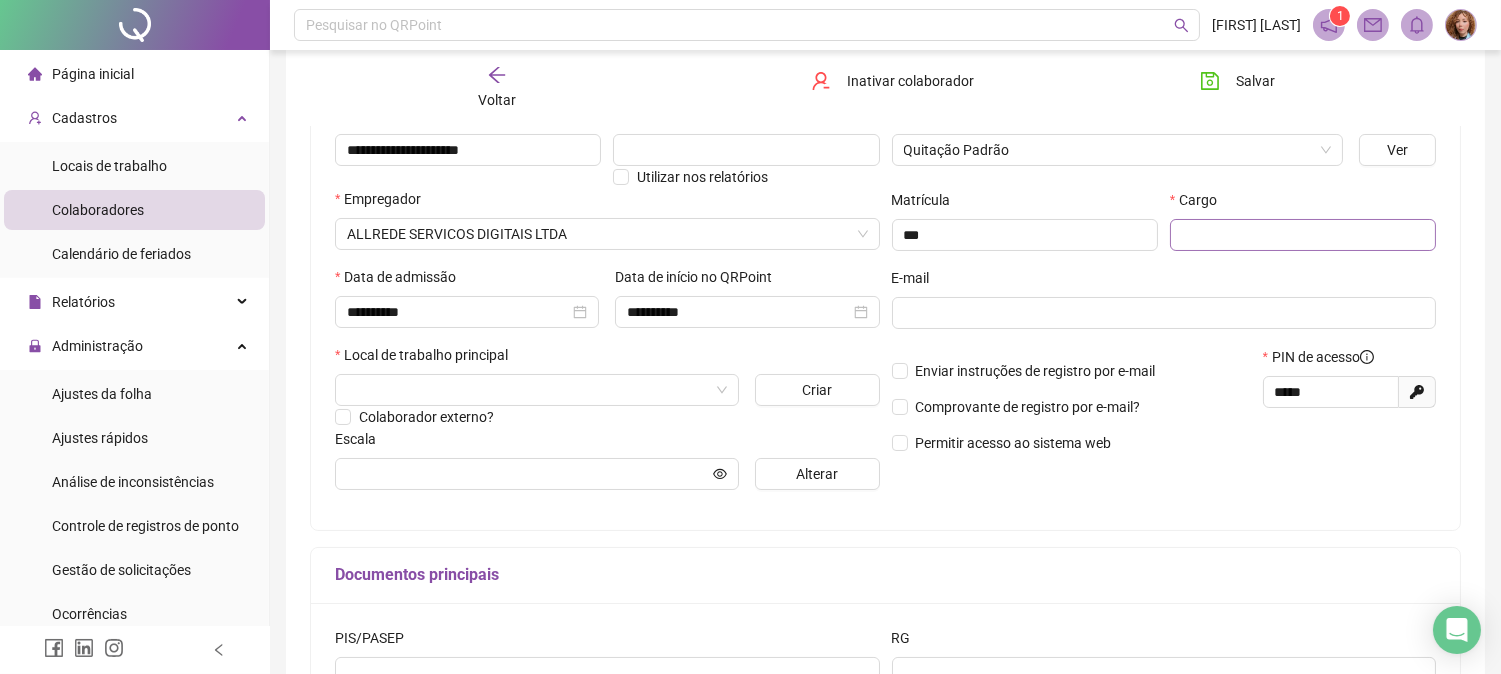 drag, startPoint x: 1151, startPoint y: 210, endPoint x: 1197, endPoint y: 226, distance: 48.703182 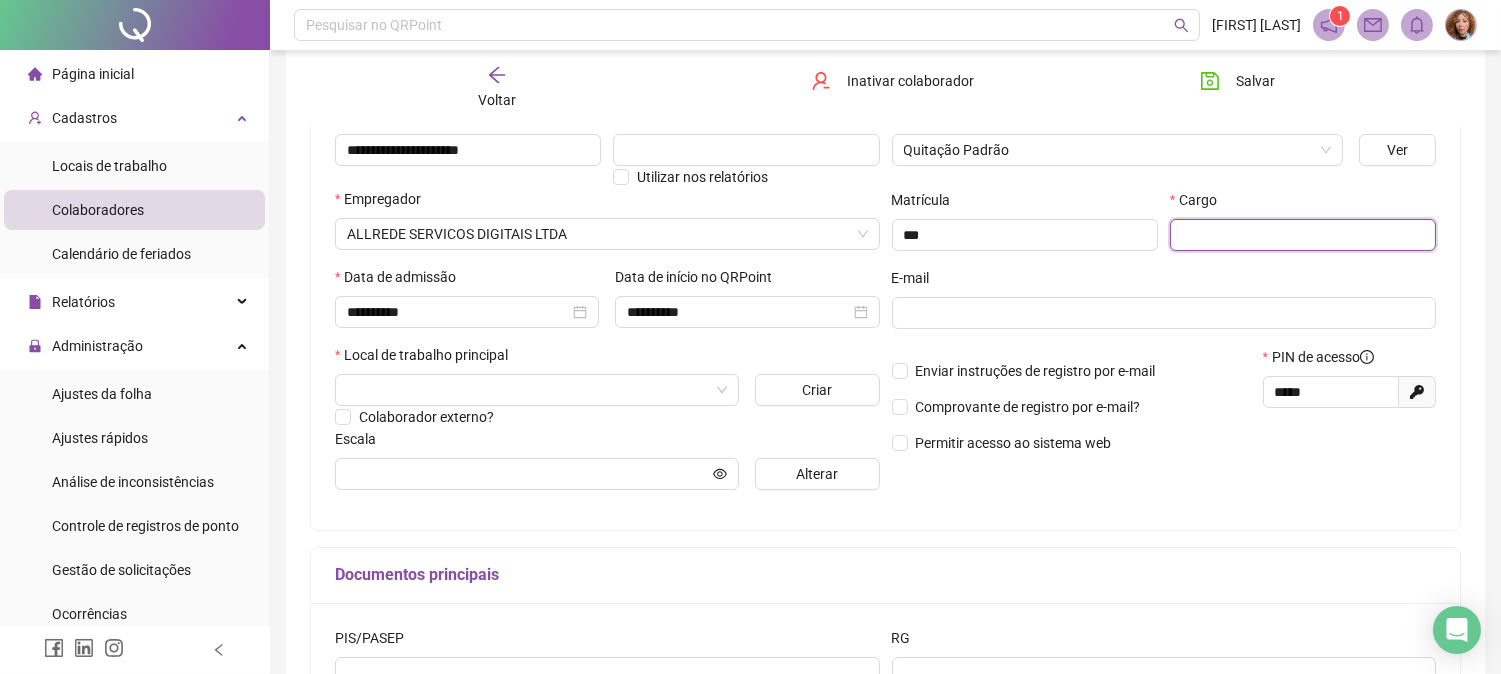 click at bounding box center [1303, 235] 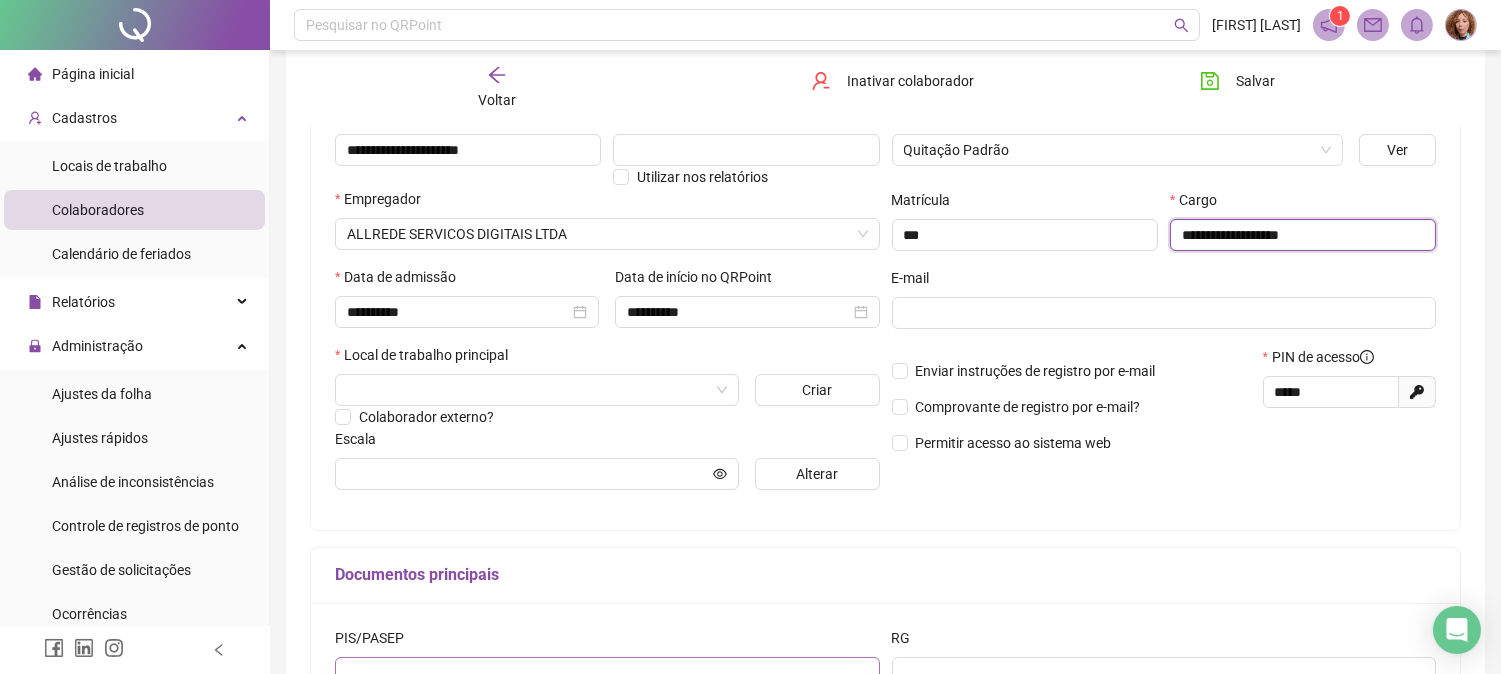 type on "**********" 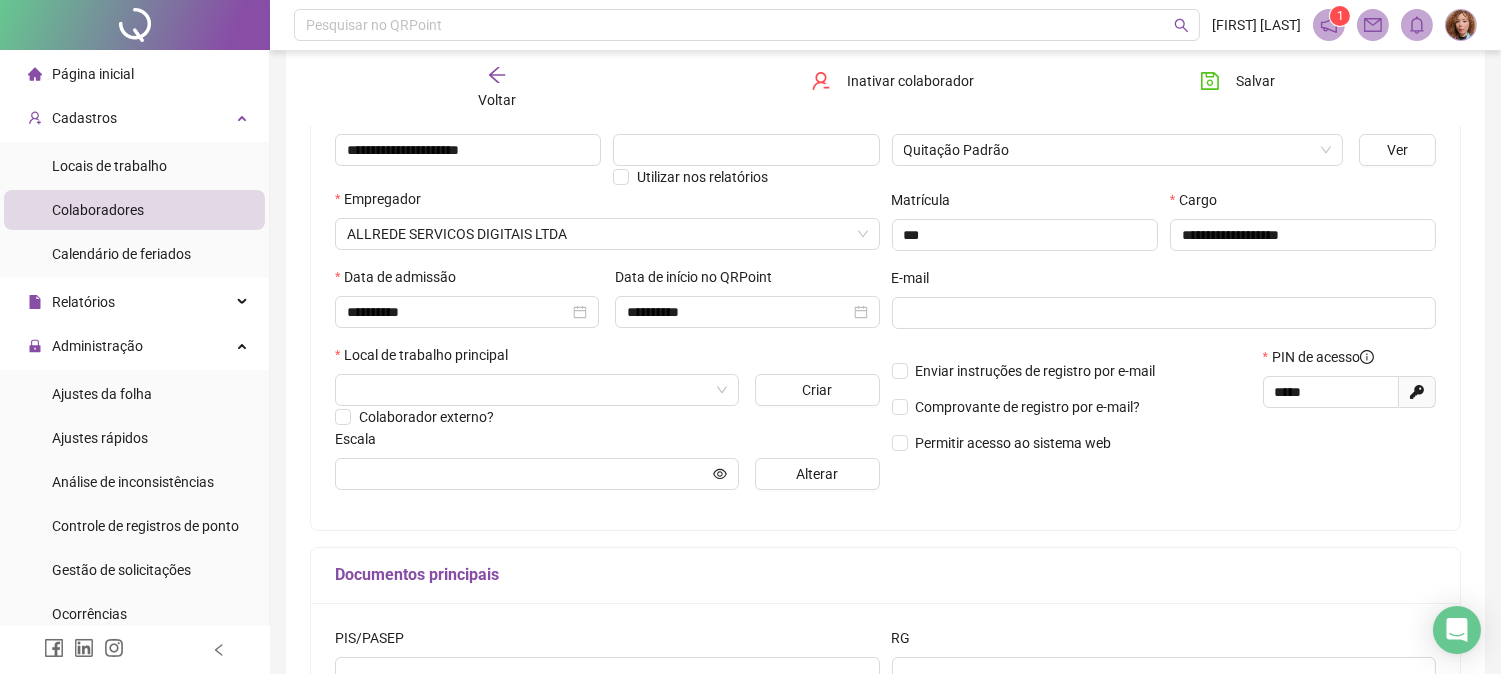 drag, startPoint x: 1328, startPoint y: 193, endPoint x: 1318, endPoint y: 195, distance: 10.198039 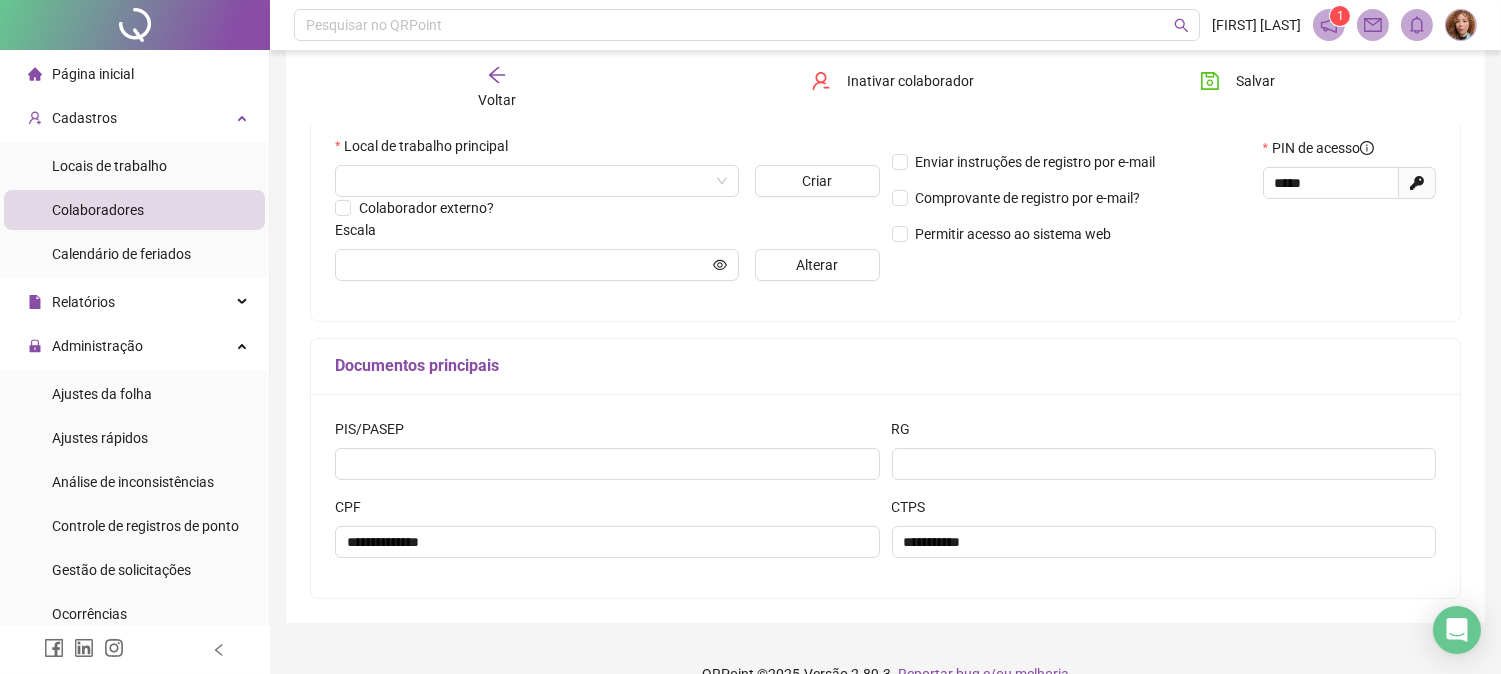 scroll, scrollTop: 444, scrollLeft: 0, axis: vertical 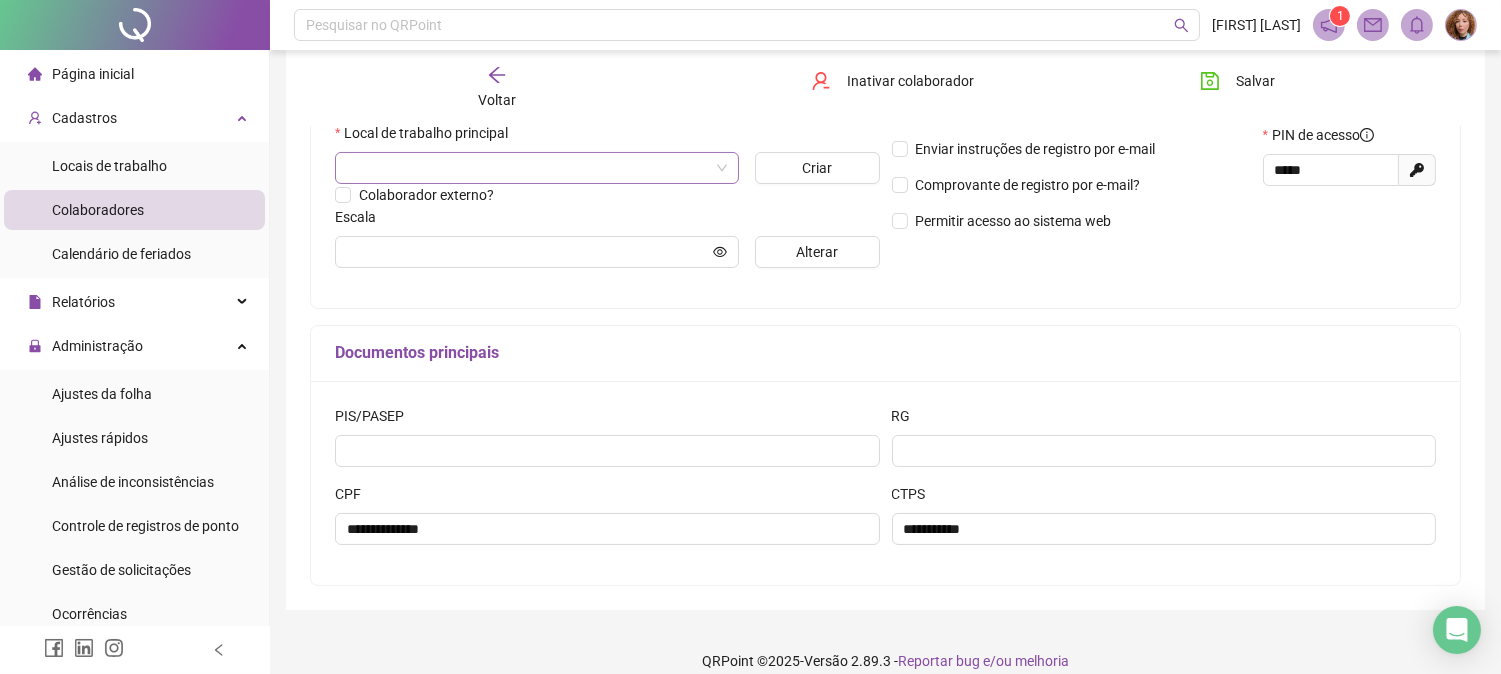 click at bounding box center [528, 168] 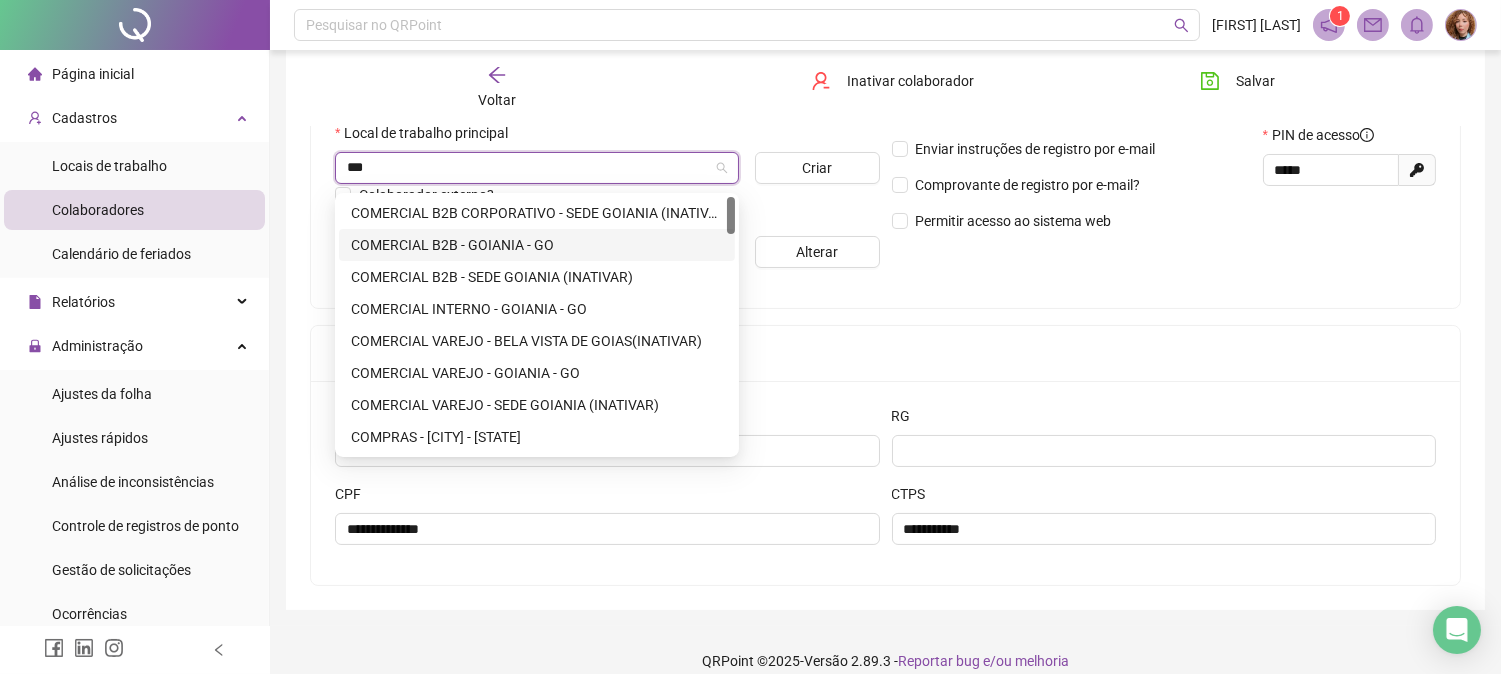 type on "****" 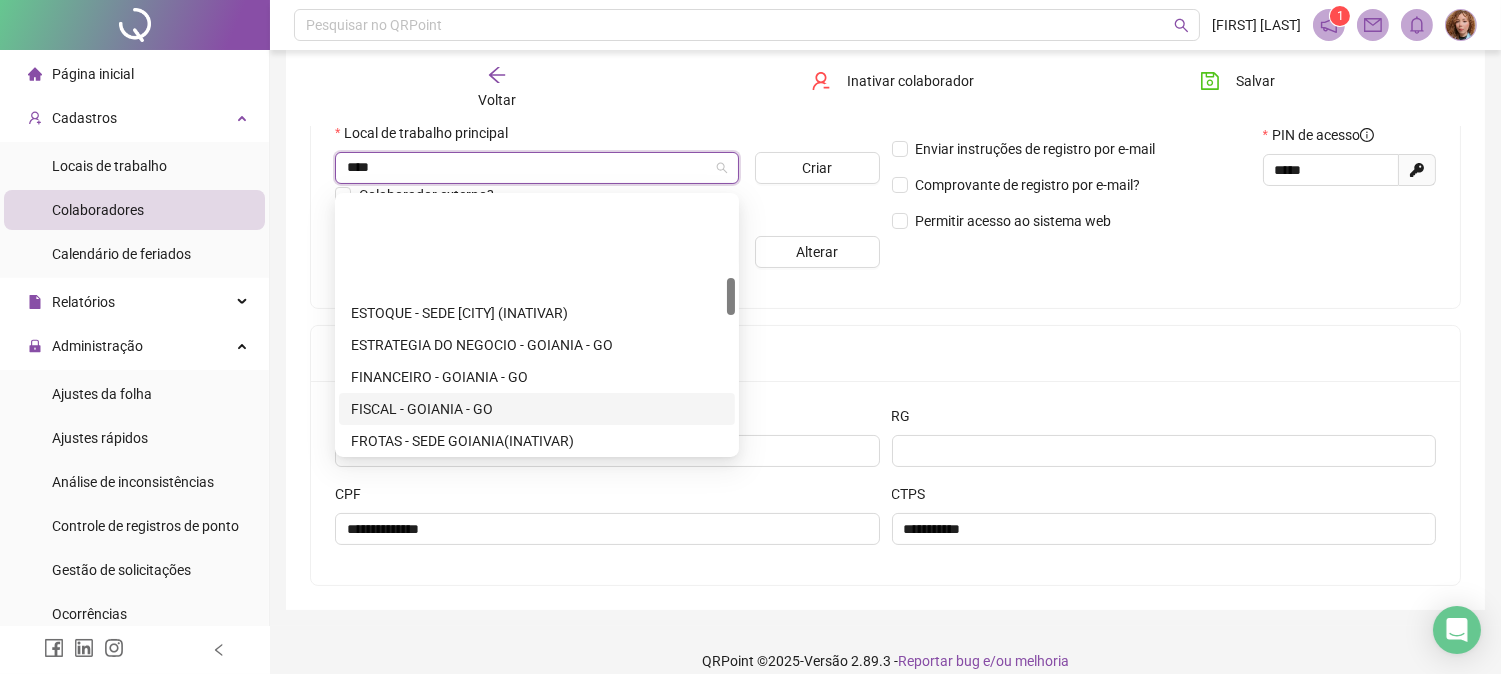 scroll, scrollTop: 555, scrollLeft: 0, axis: vertical 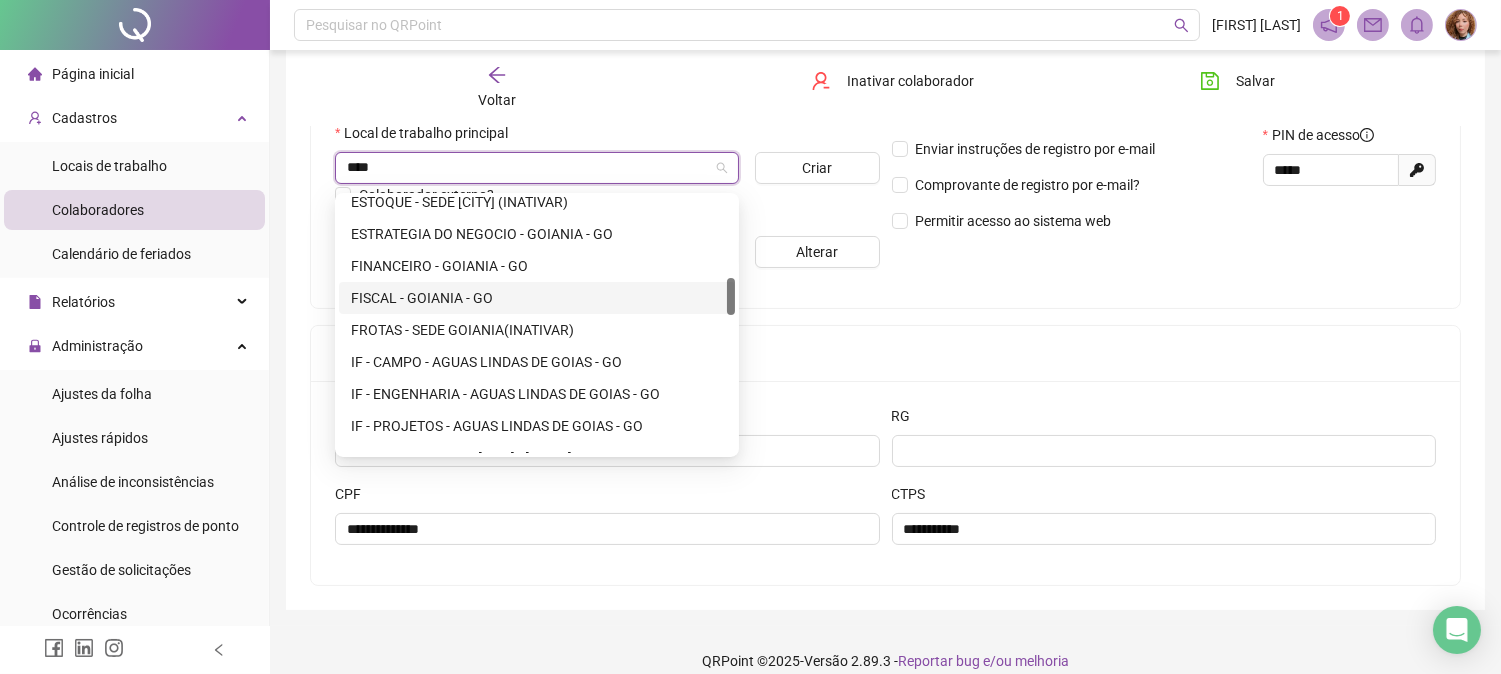 click on "FISCAL - GOIANIA - GO" at bounding box center (537, 298) 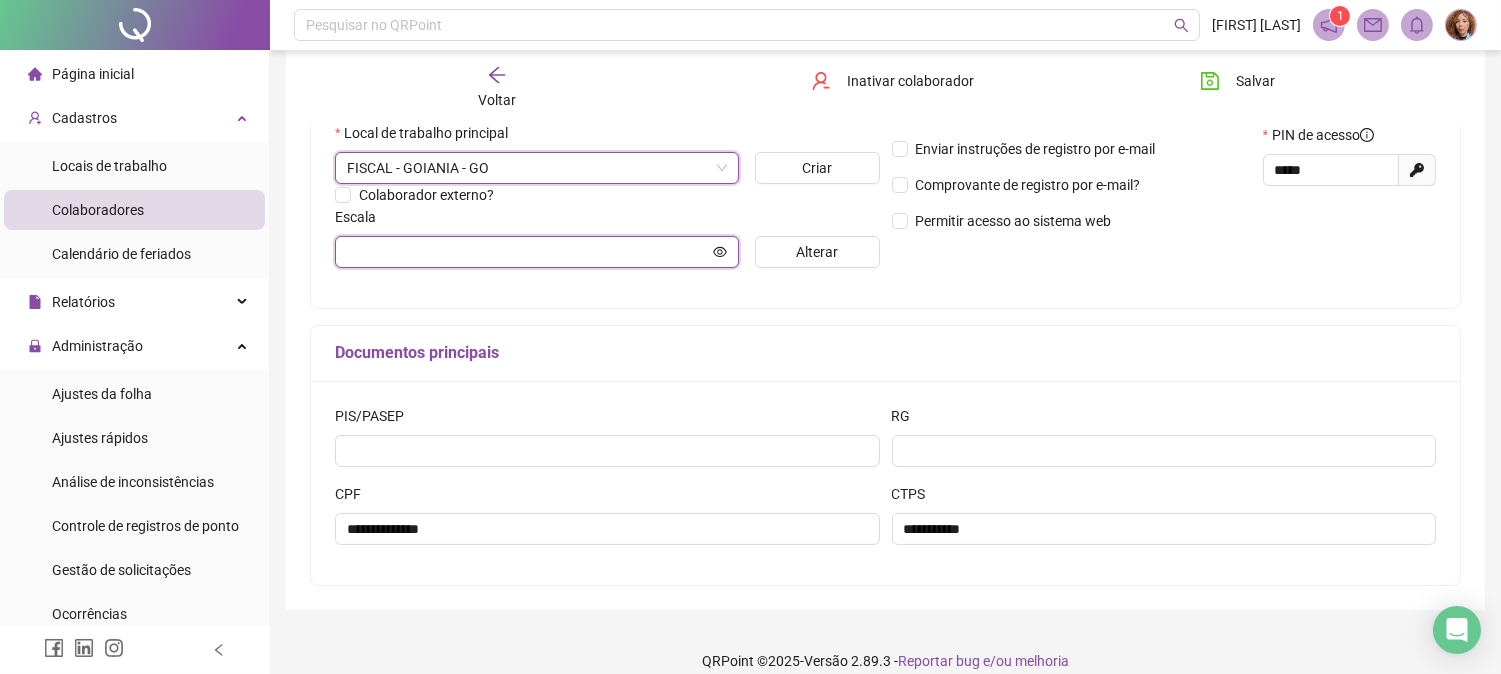 click at bounding box center (528, 252) 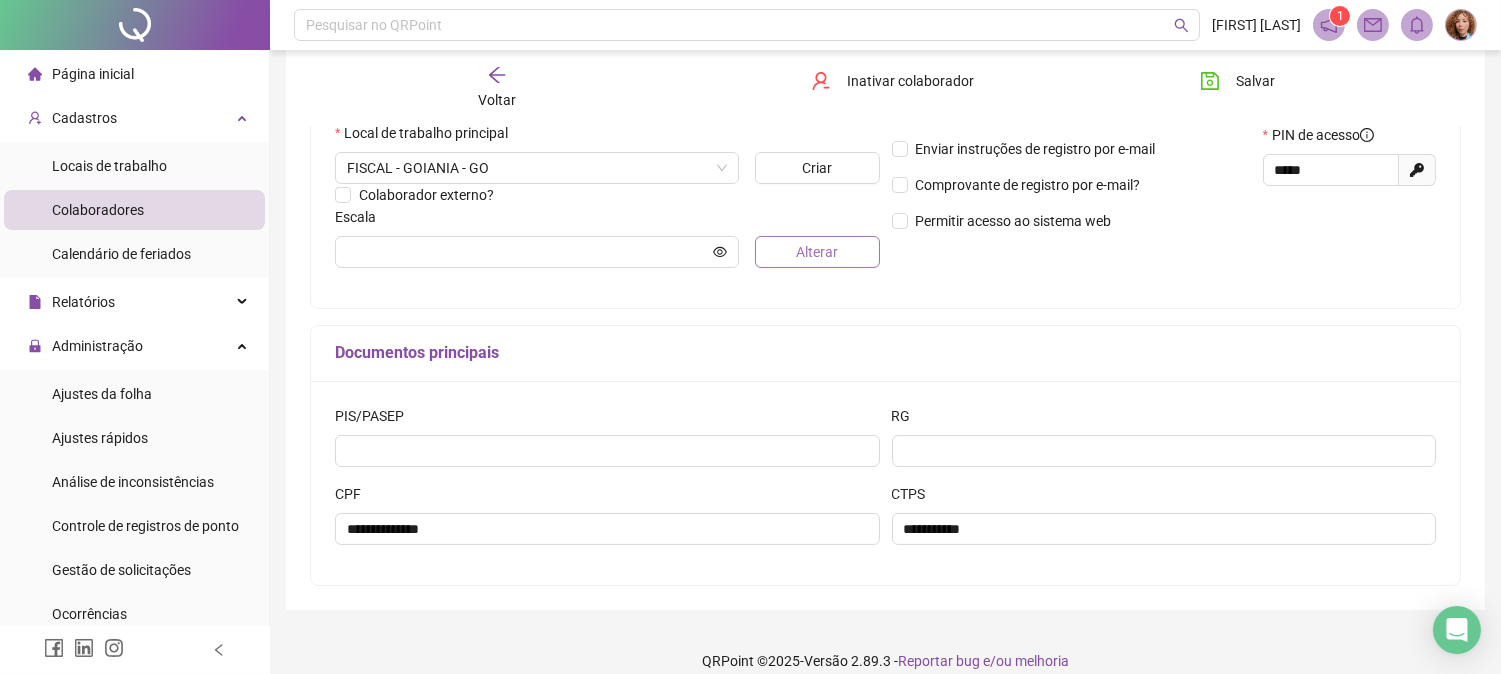 click on "Escala Alterar" at bounding box center [607, 237] 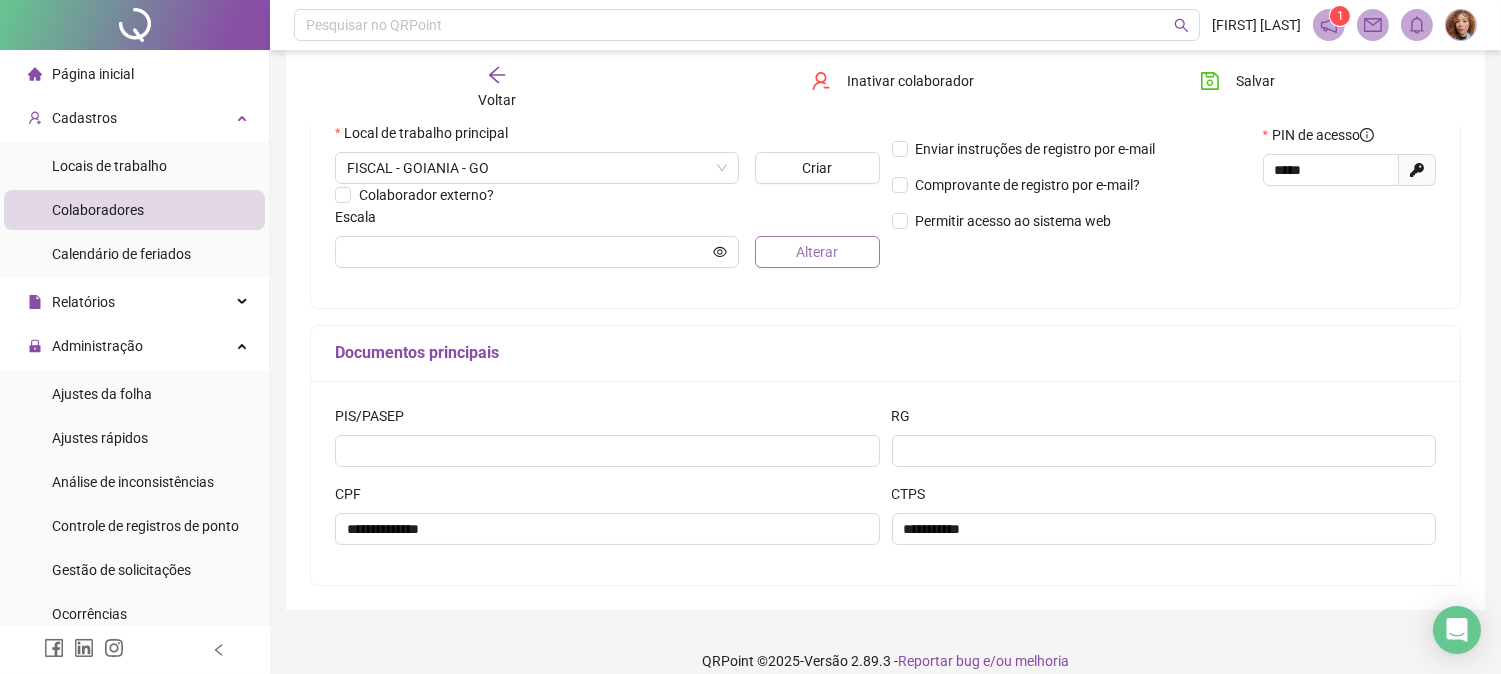 click on "Alterar" at bounding box center [817, 252] 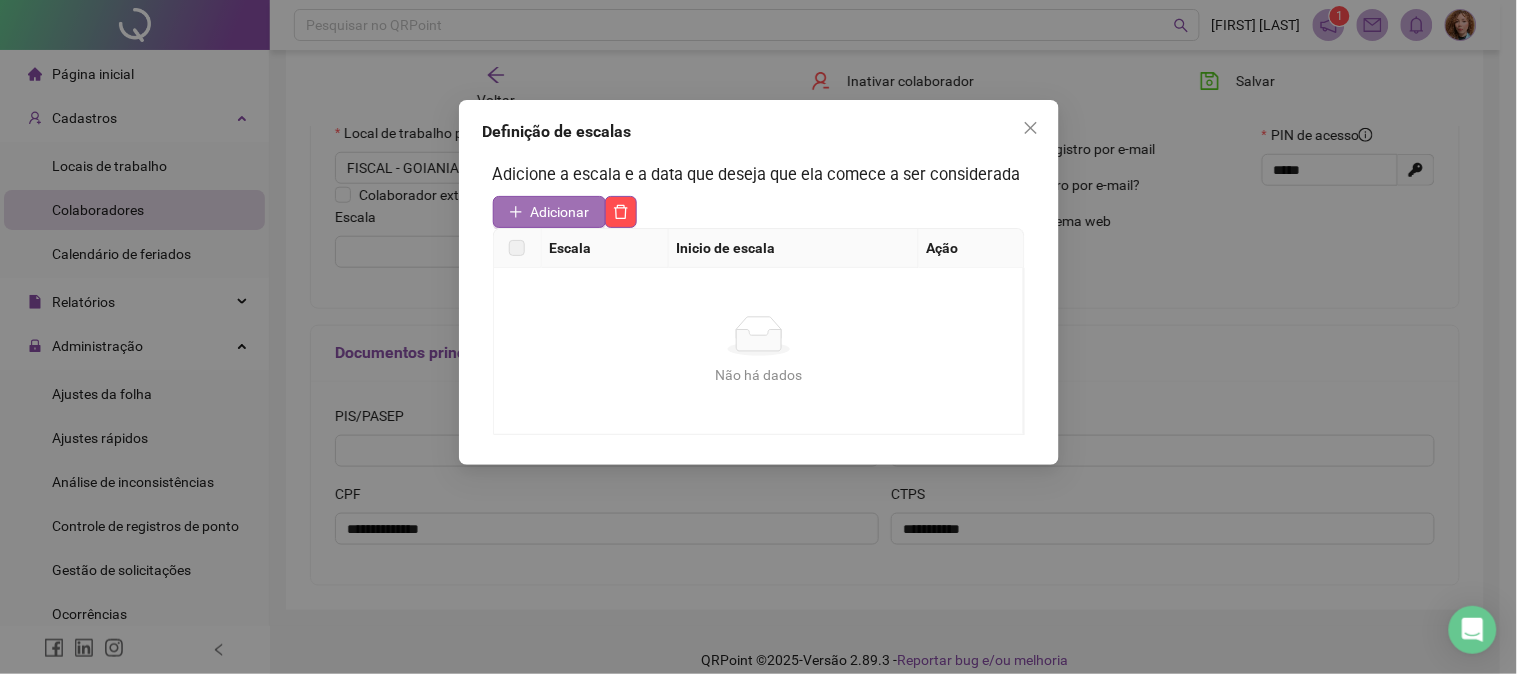 click on "Adicionar" at bounding box center (560, 212) 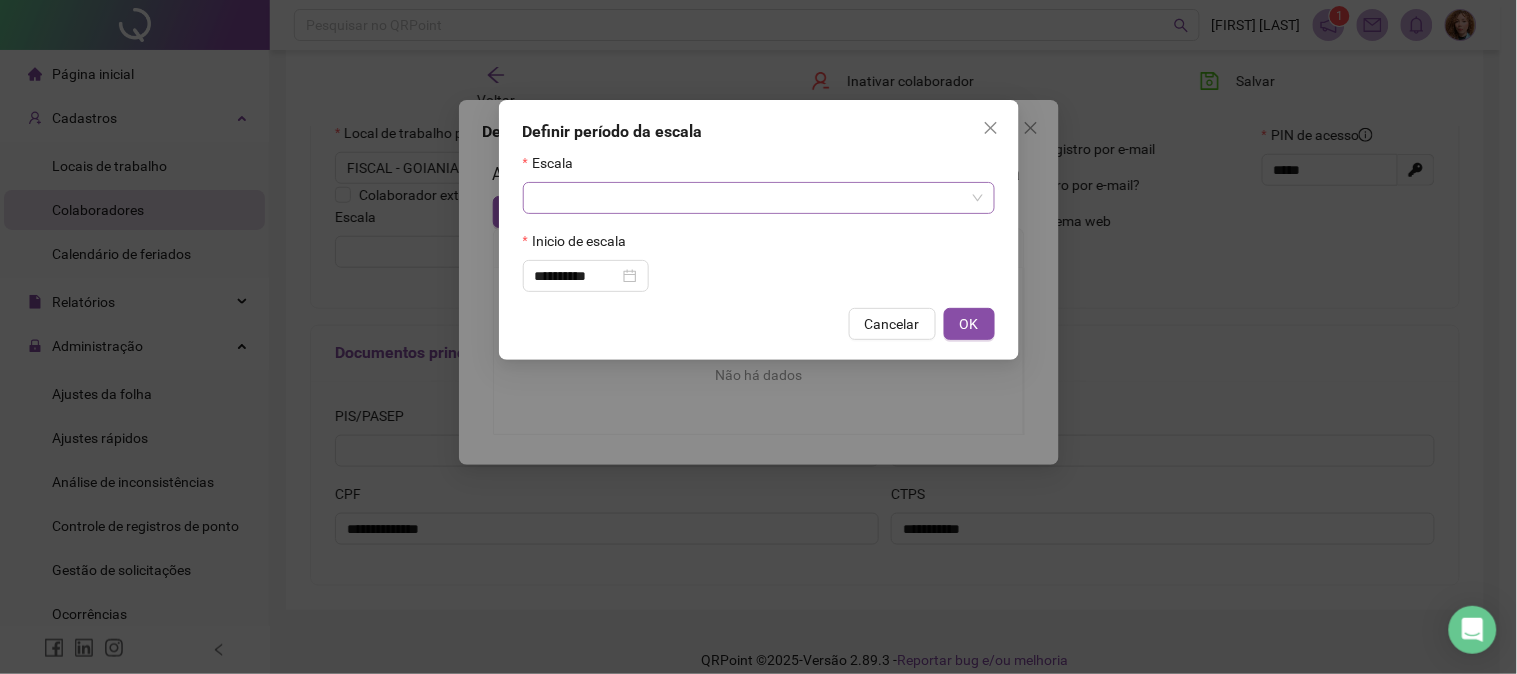 click at bounding box center [750, 198] 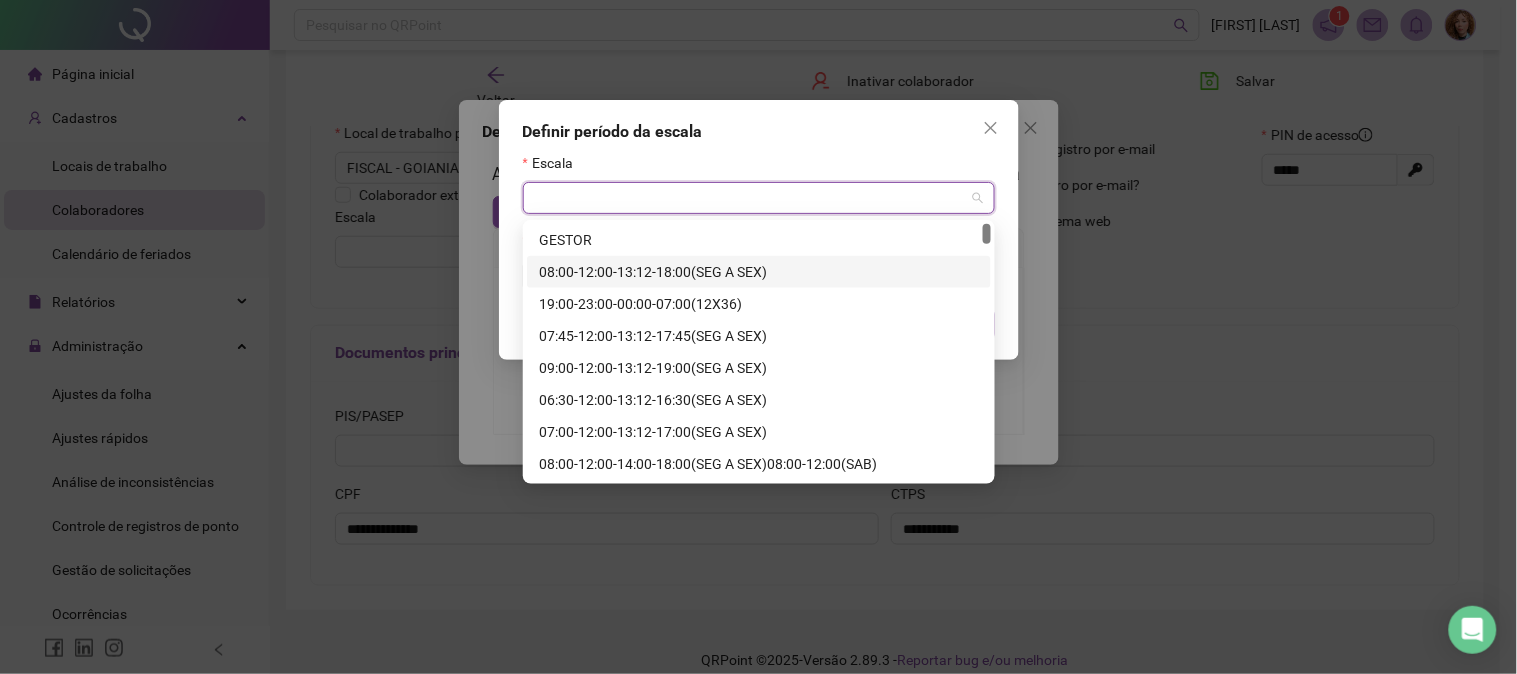 click on "08:00-12:00-13:12-18:00(SEG A SEX)" at bounding box center [759, 272] 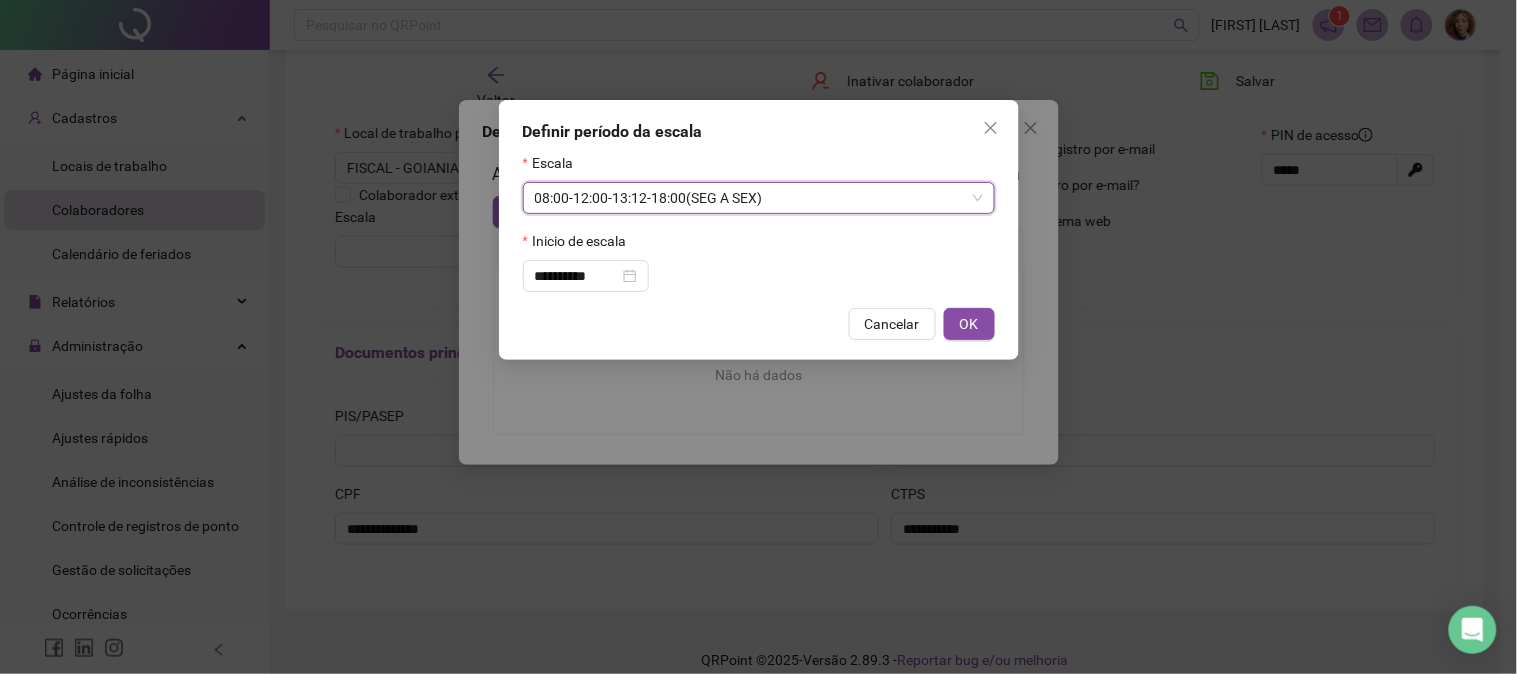 click on "**********" at bounding box center (758, 337) 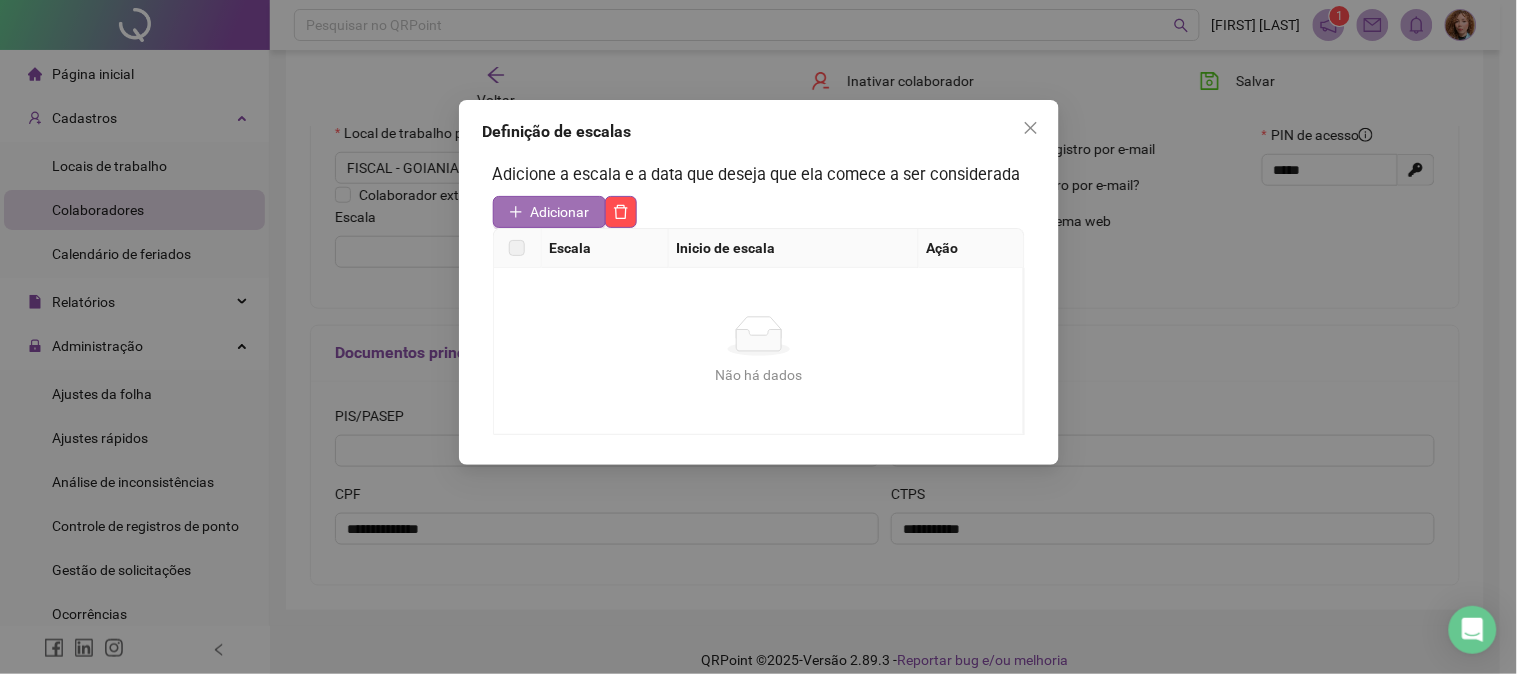 click on "Adicionar" at bounding box center (549, 212) 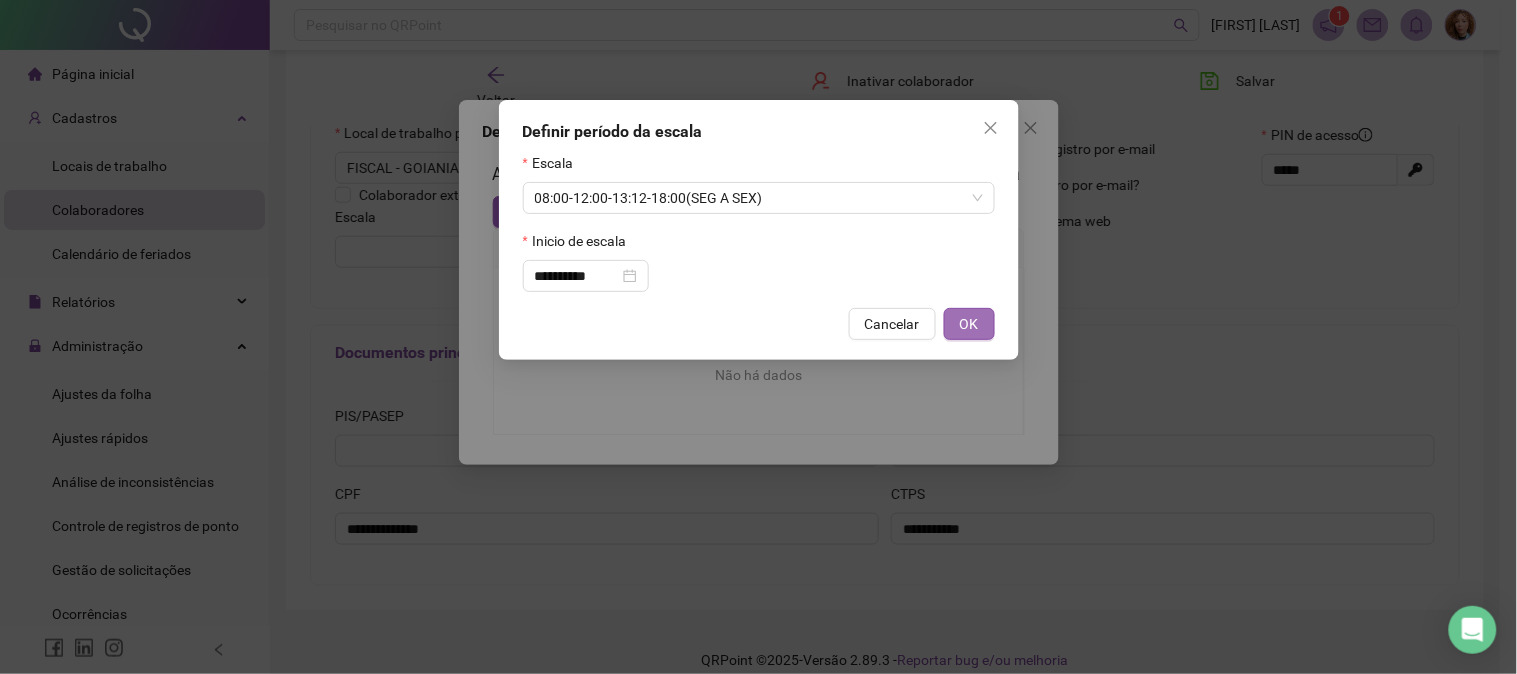 click on "OK" at bounding box center [969, 324] 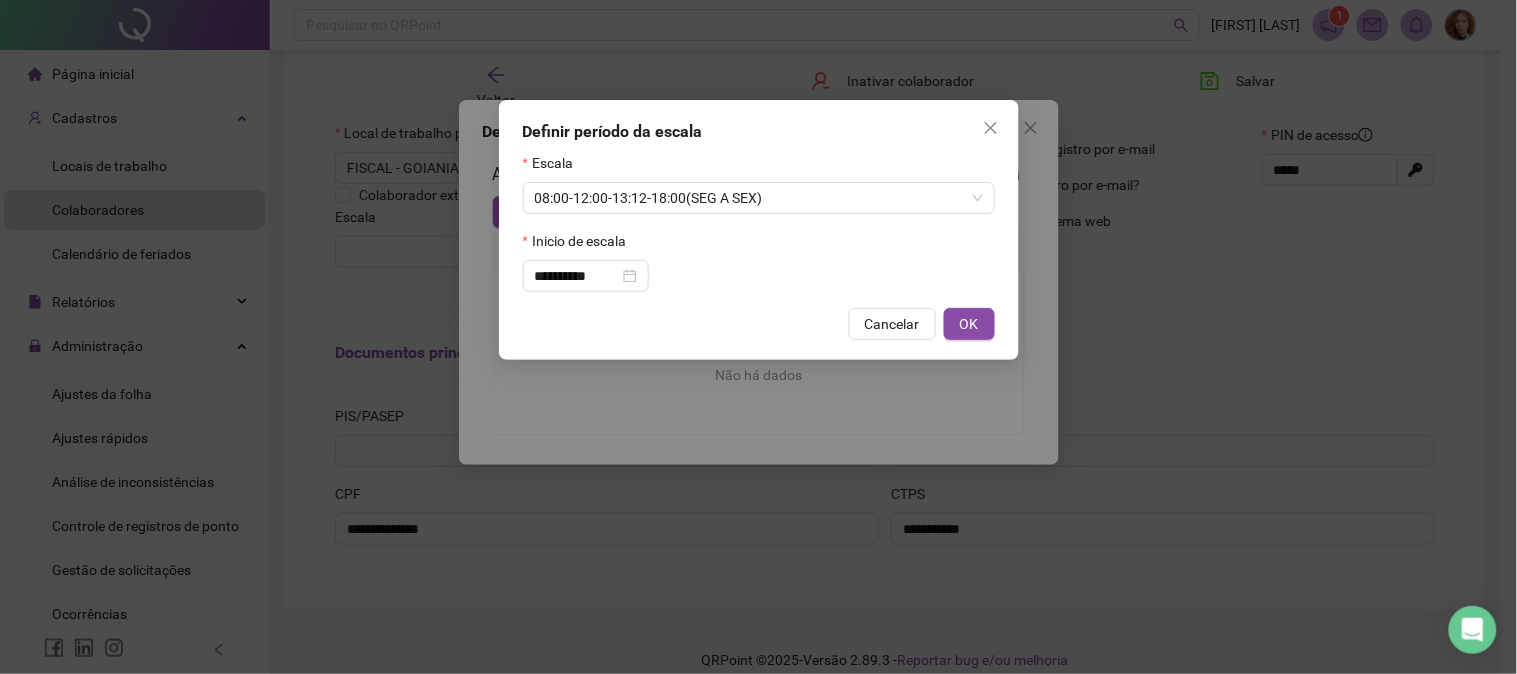 type on "**********" 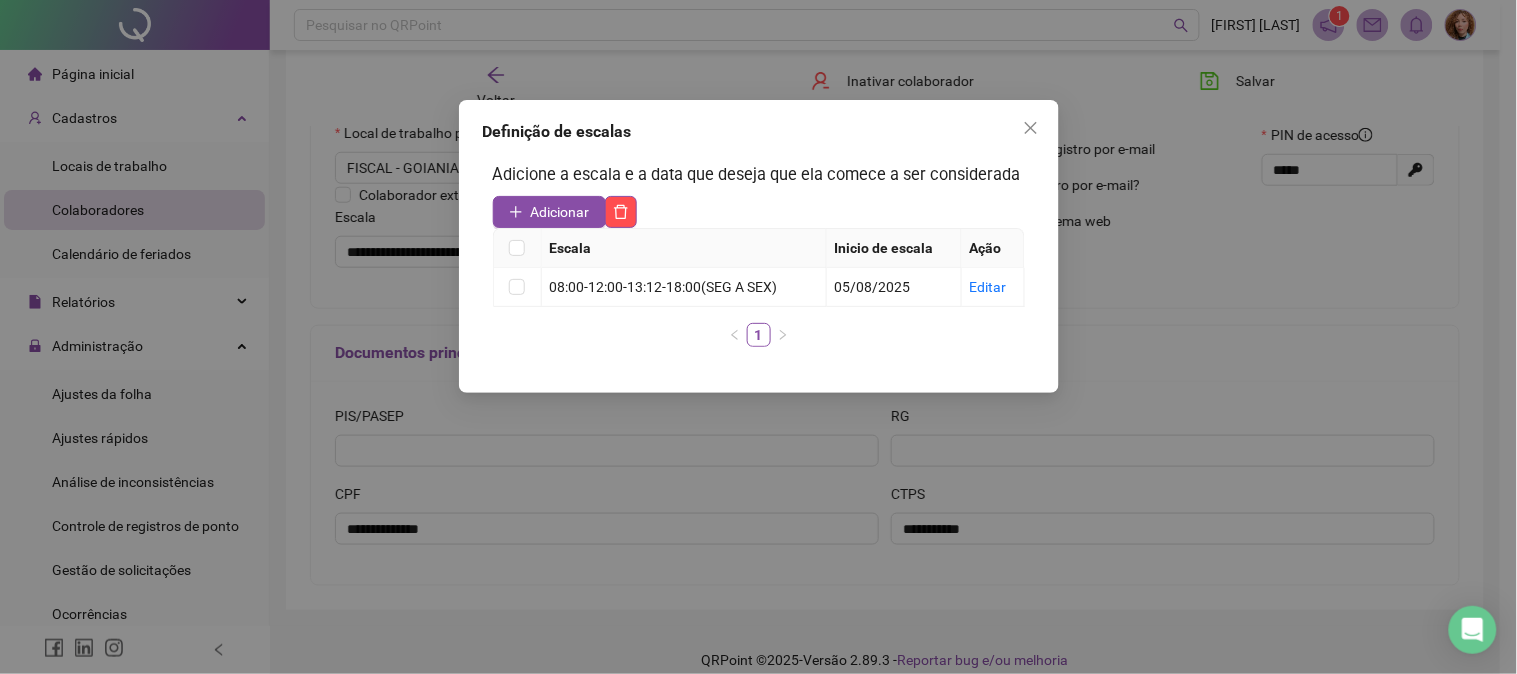 click on "Definição de escalas Adicione a escala e a data que deseja que ela comece a ser considerada Adicionar Escala Inicio de escala Ação         08:00-12:00-13:12-18:00(SEG A SEX)   05/08/2025 Editar 1" at bounding box center [758, 337] 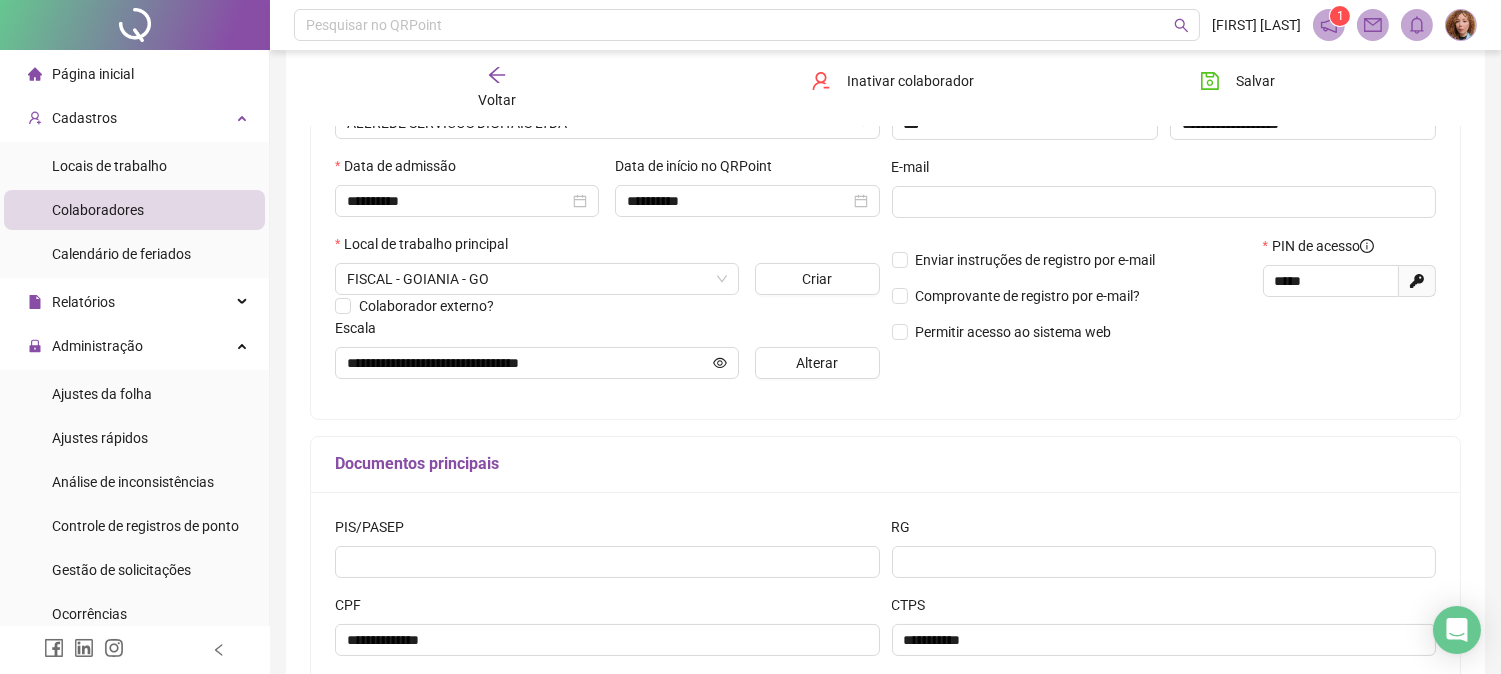scroll, scrollTop: 111, scrollLeft: 0, axis: vertical 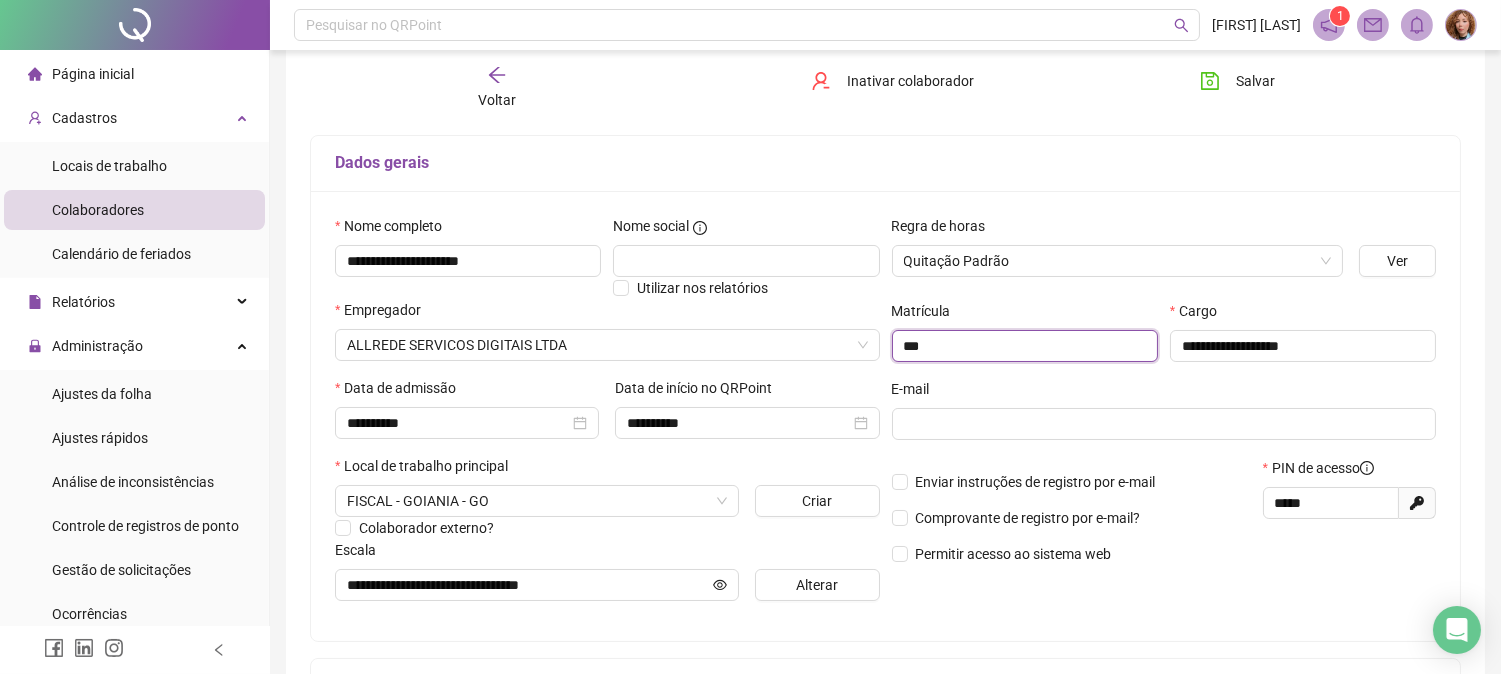 click on "***" at bounding box center (1025, 346) 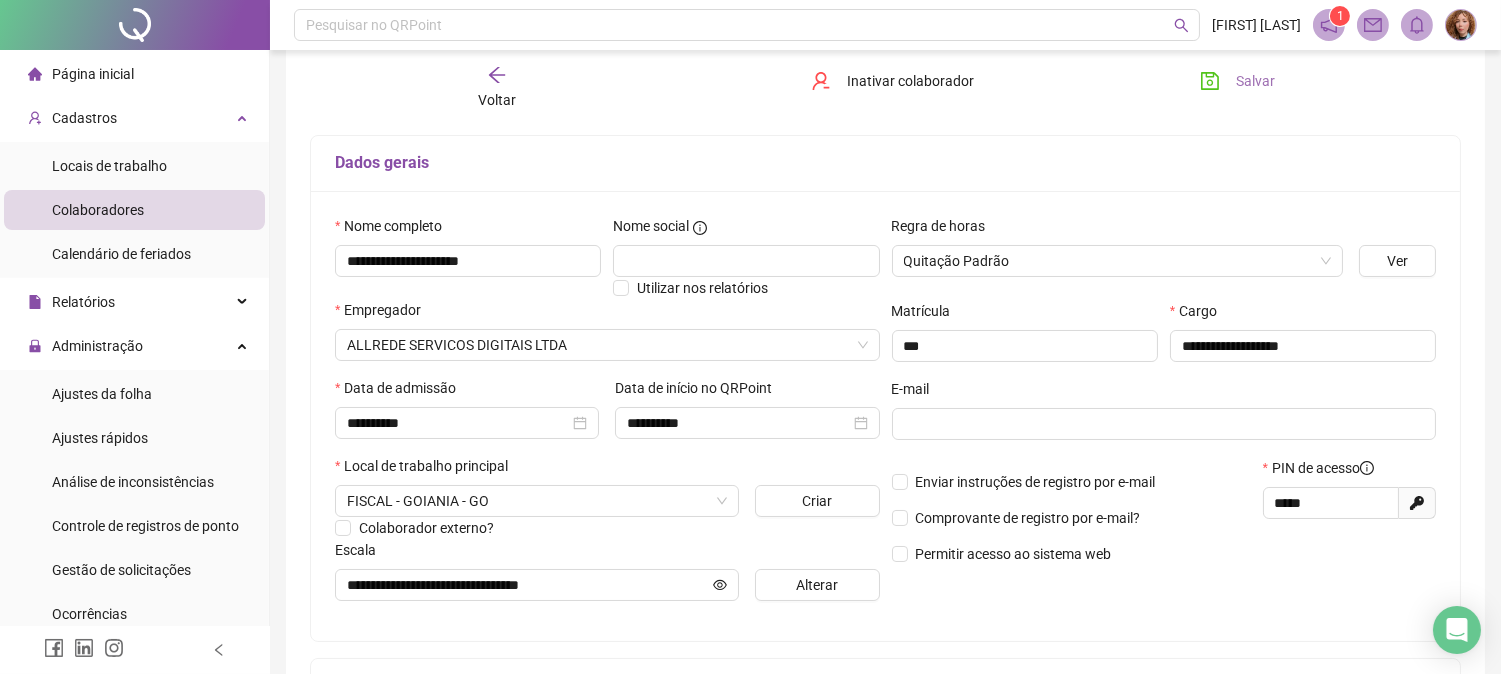 click on "Salvar" at bounding box center [1237, 81] 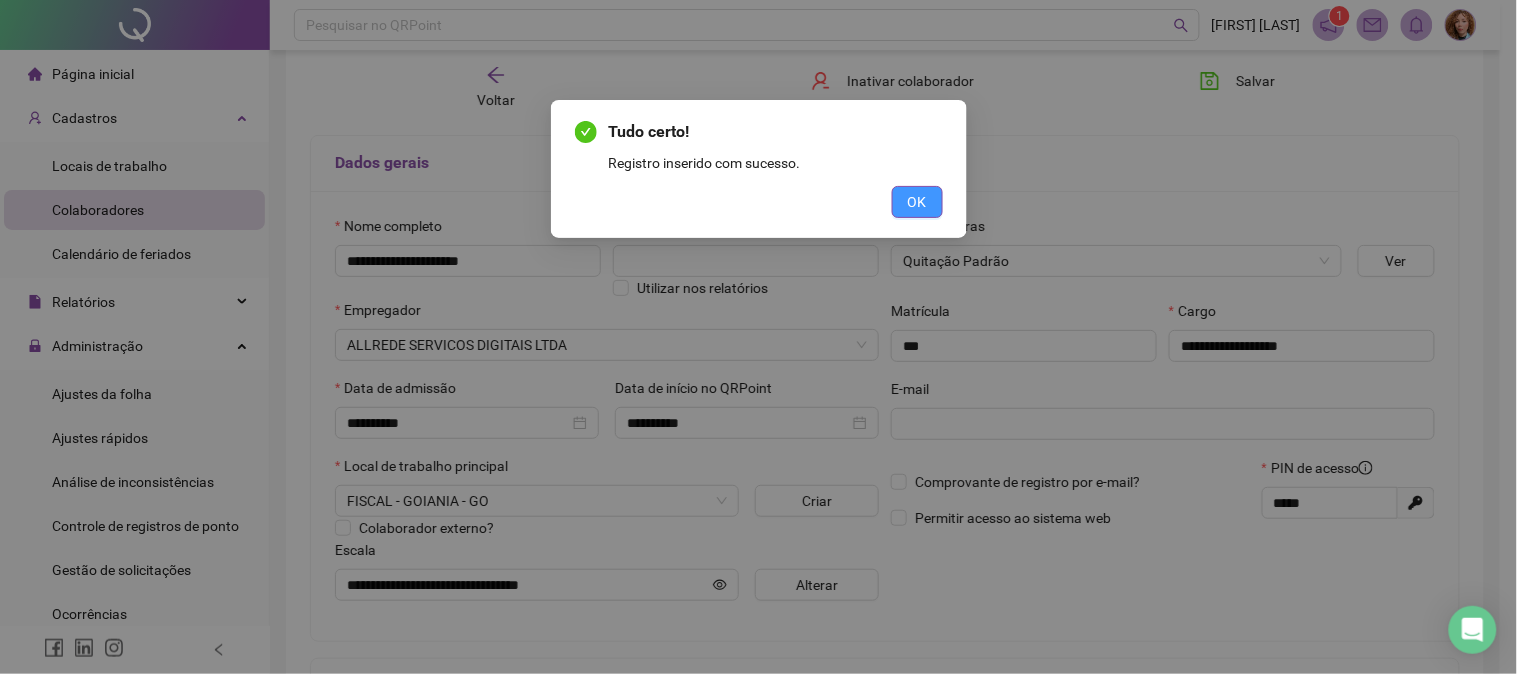 click on "OK" at bounding box center (917, 202) 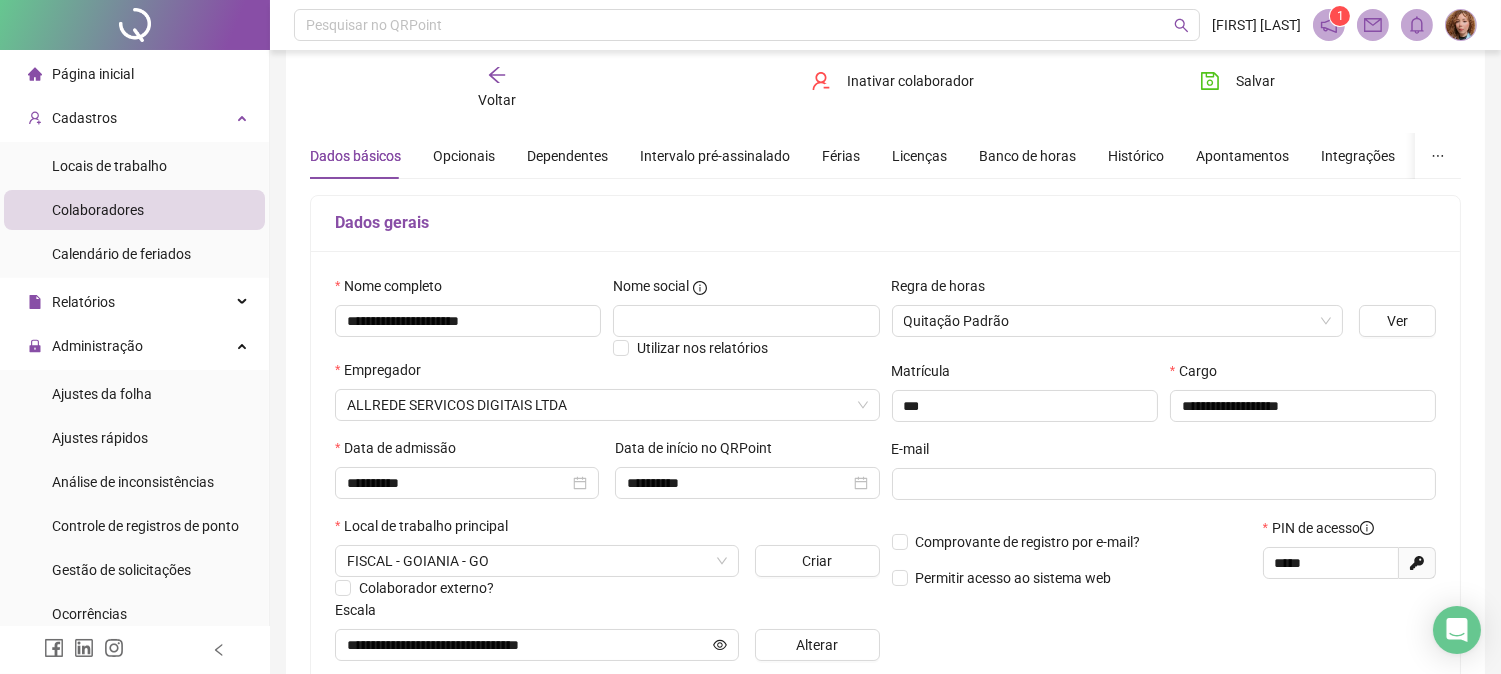scroll, scrollTop: 0, scrollLeft: 0, axis: both 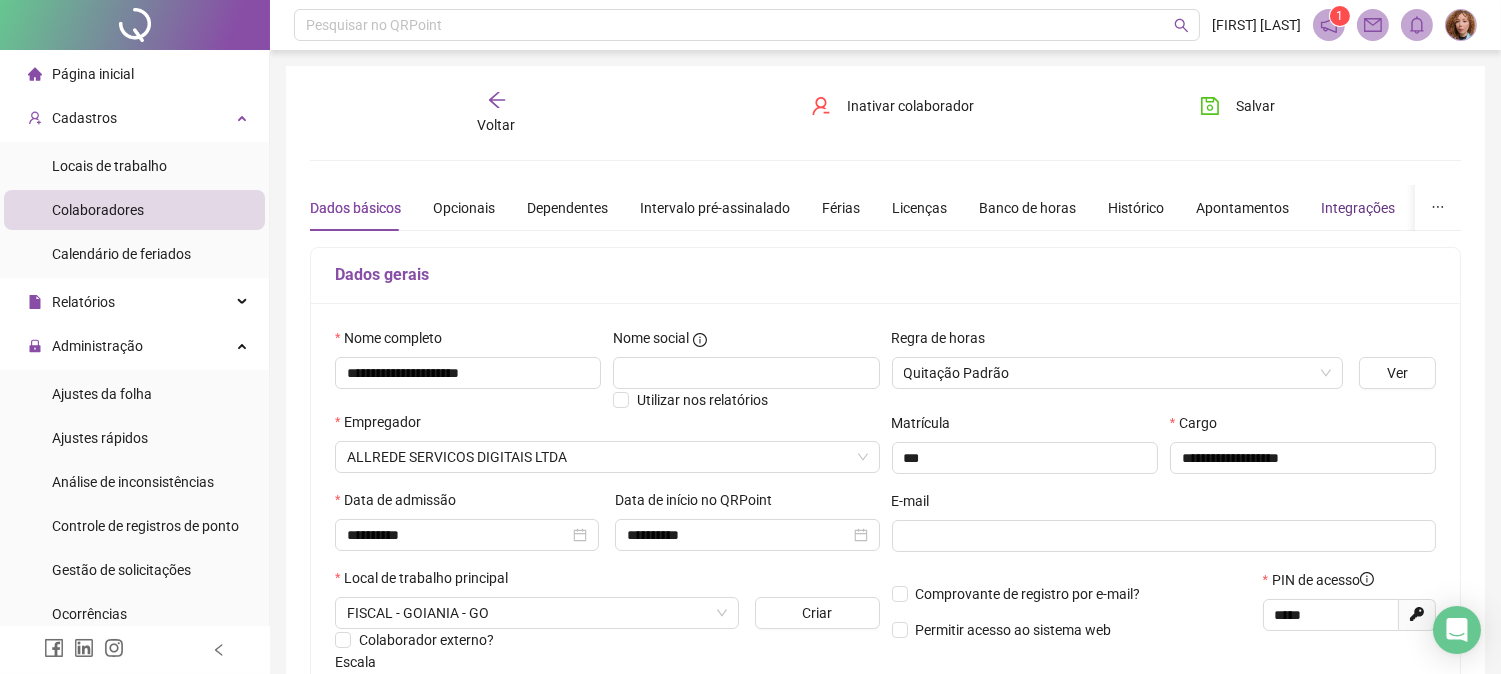 click on "Integrações" at bounding box center (1358, 208) 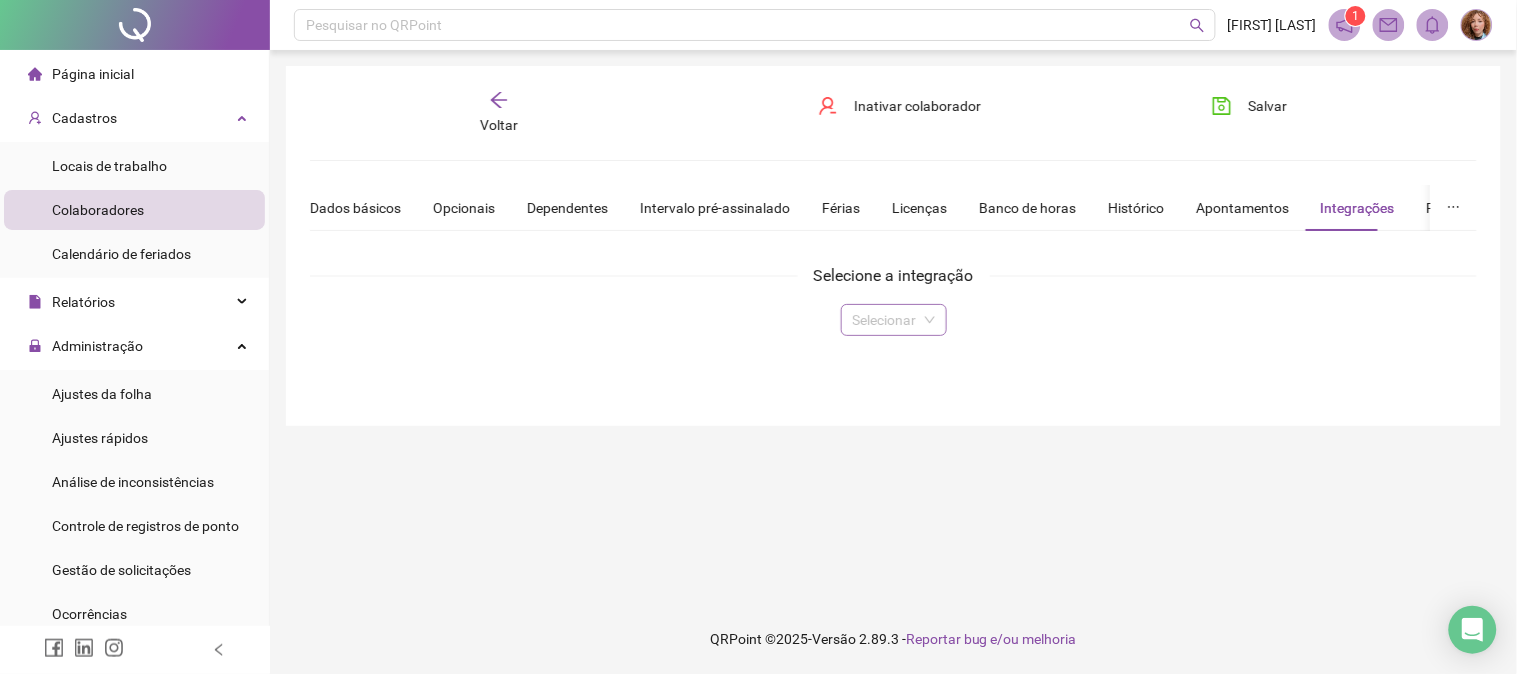 click at bounding box center [885, 320] 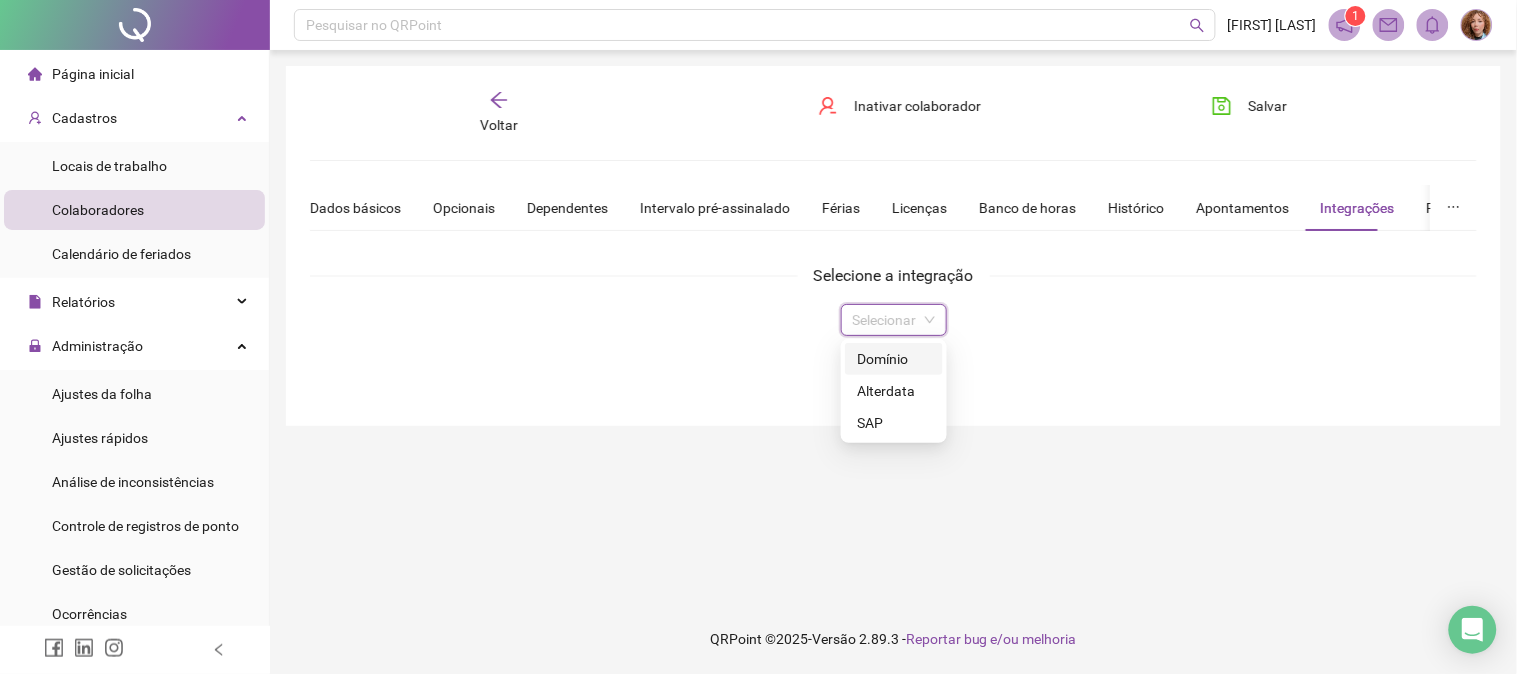 click on "Domínio" at bounding box center (894, 359) 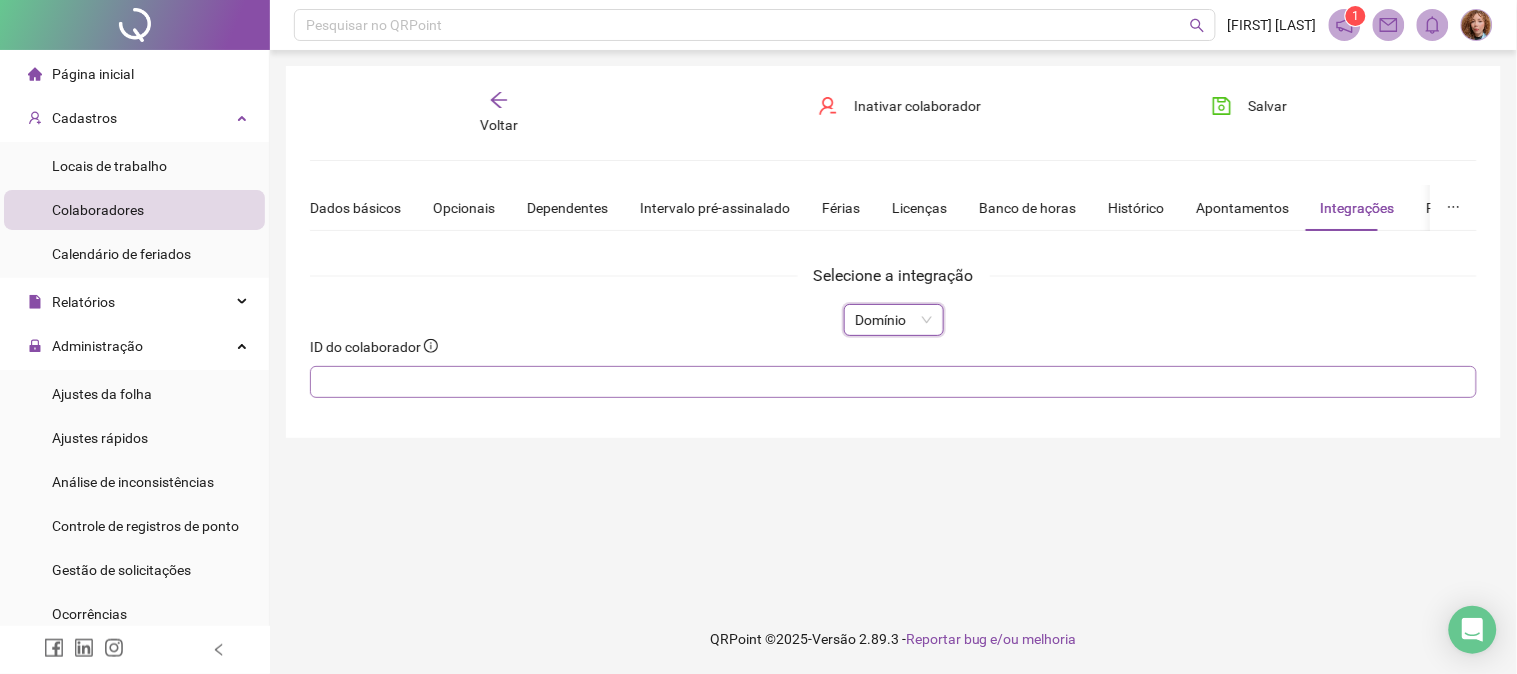 drag, startPoint x: 600, startPoint y: 343, endPoint x: 568, endPoint y: 372, distance: 43.185646 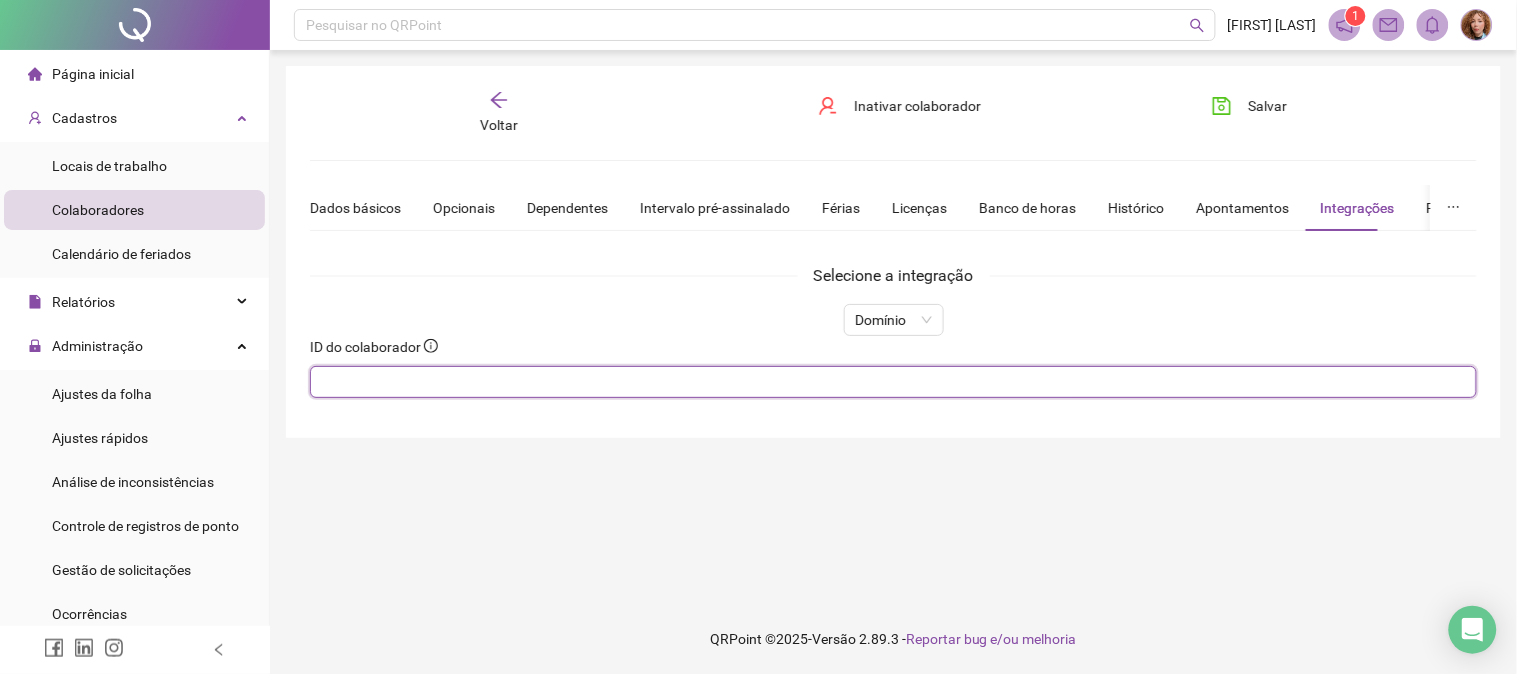 click at bounding box center [893, 382] 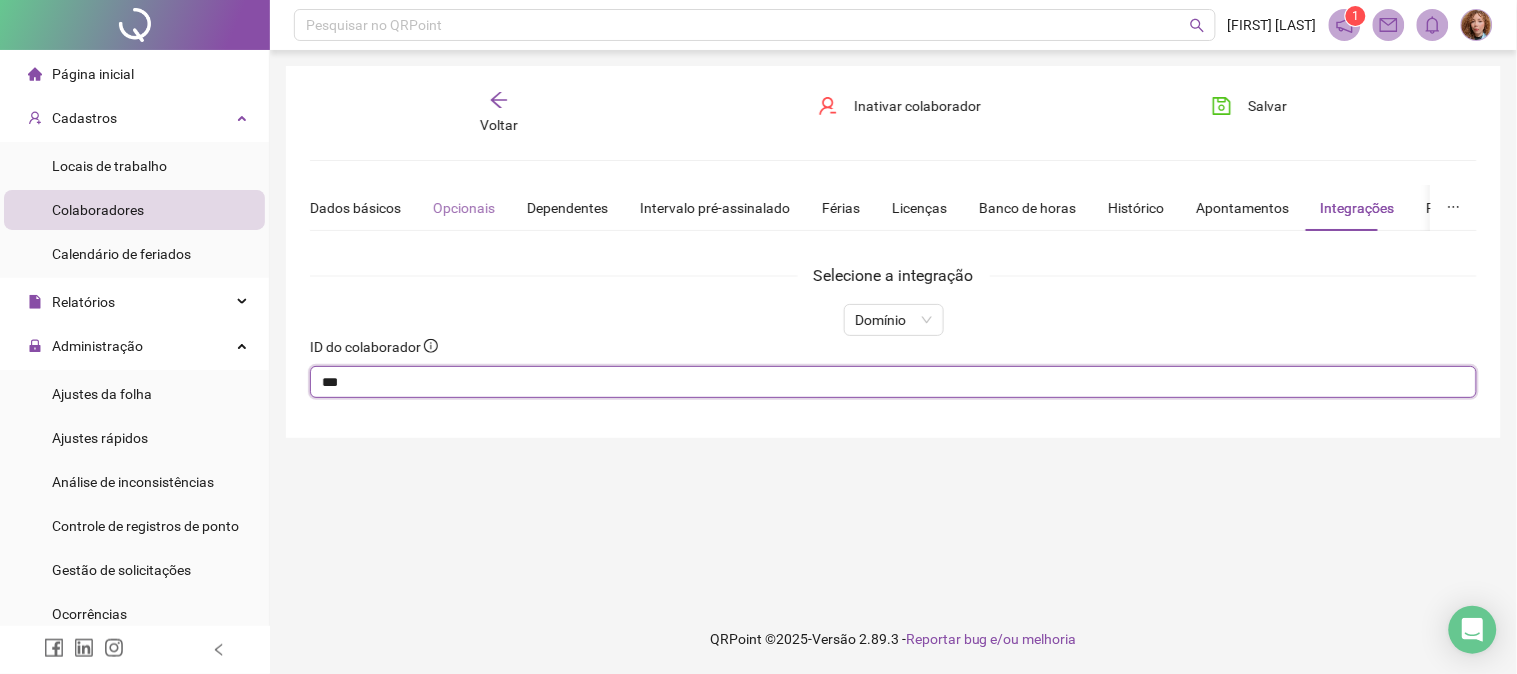 type on "***" 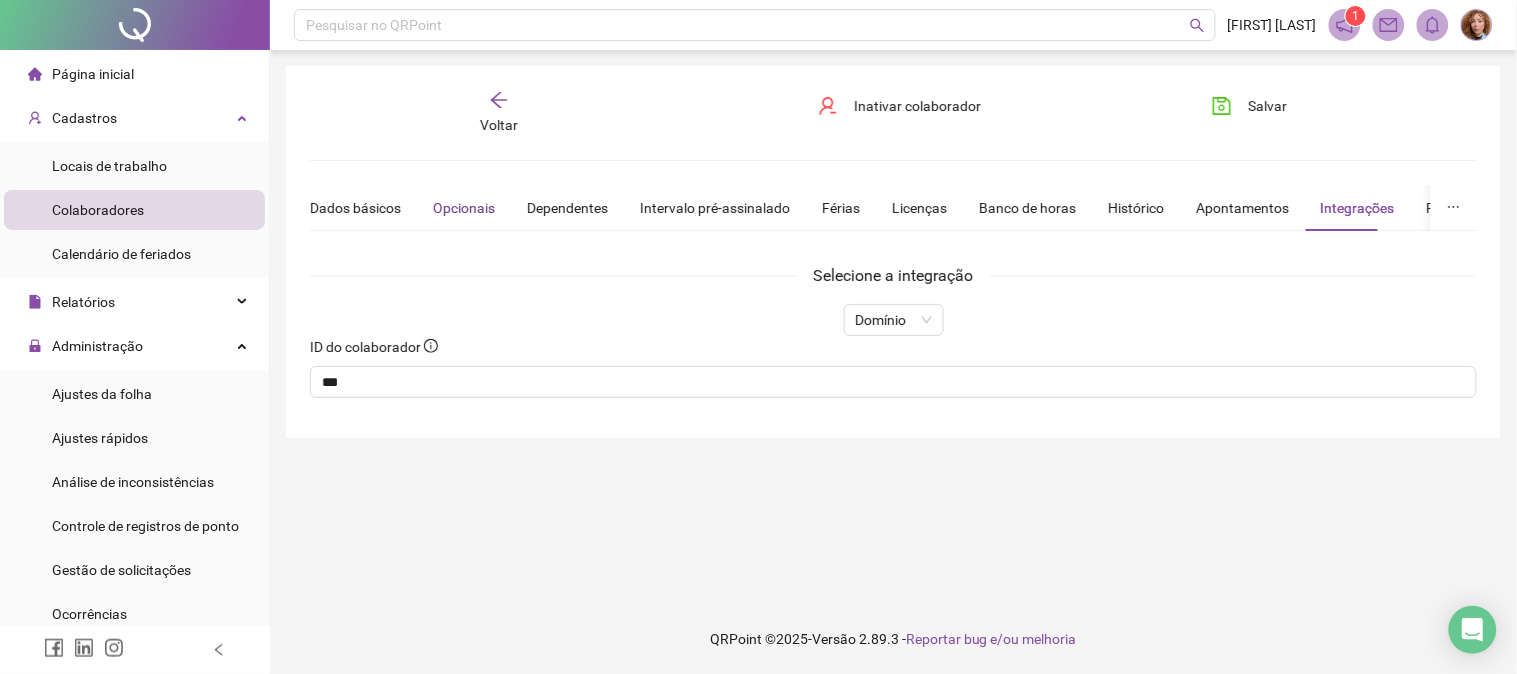click on "Opcionais" at bounding box center (464, 208) 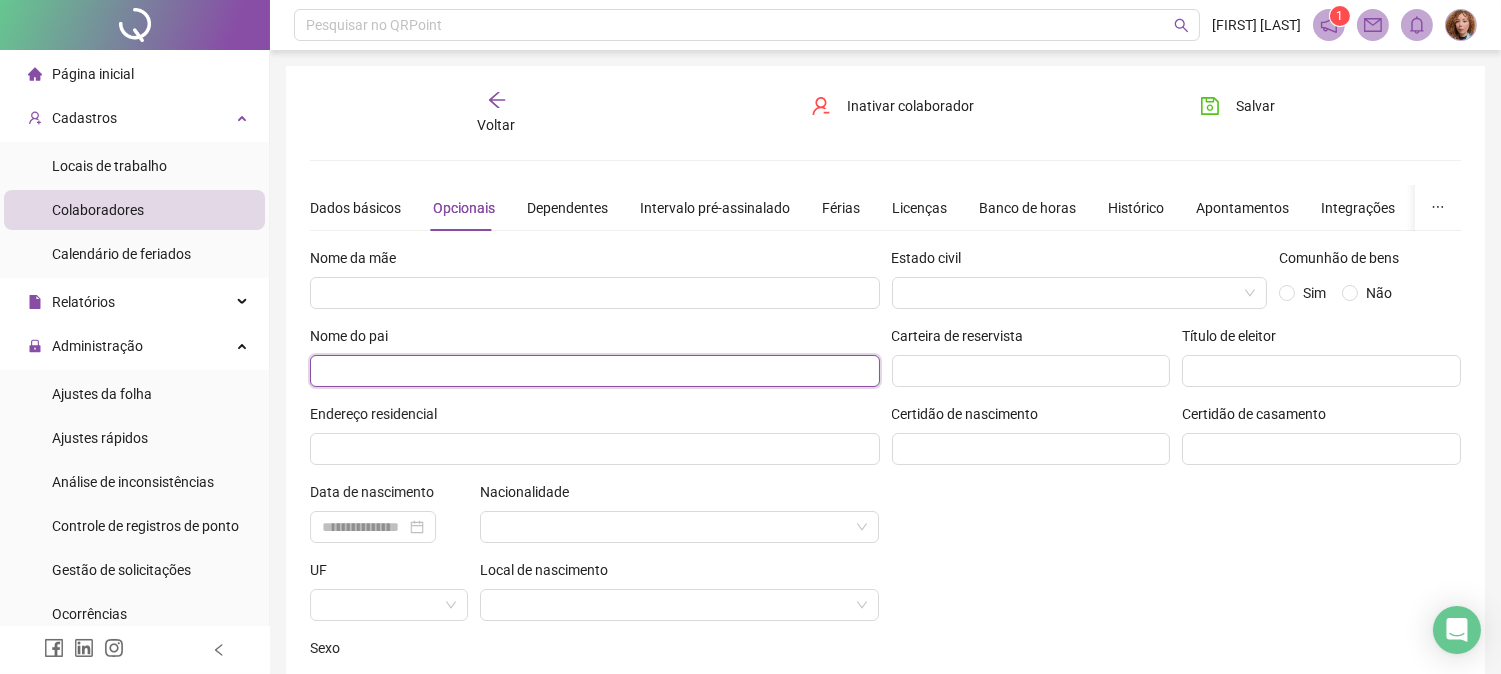 click at bounding box center [595, 371] 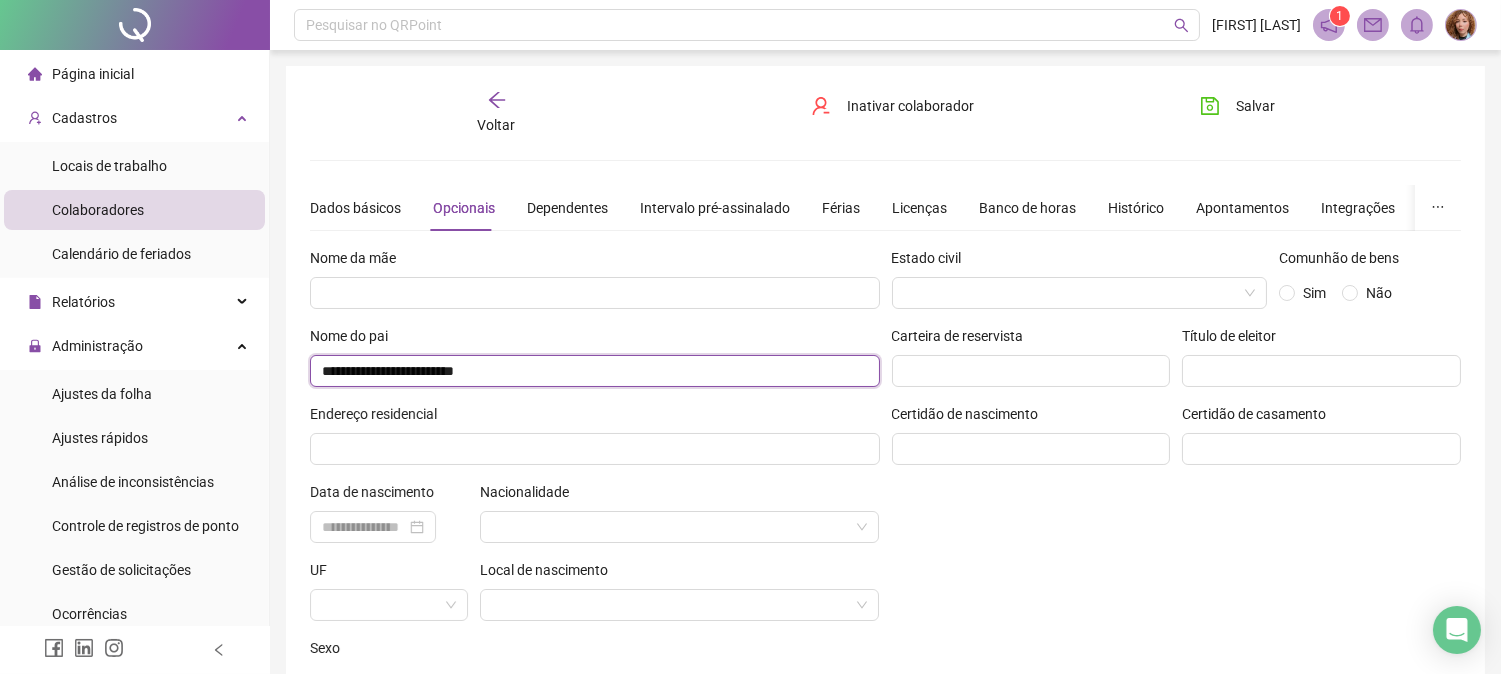 type on "**********" 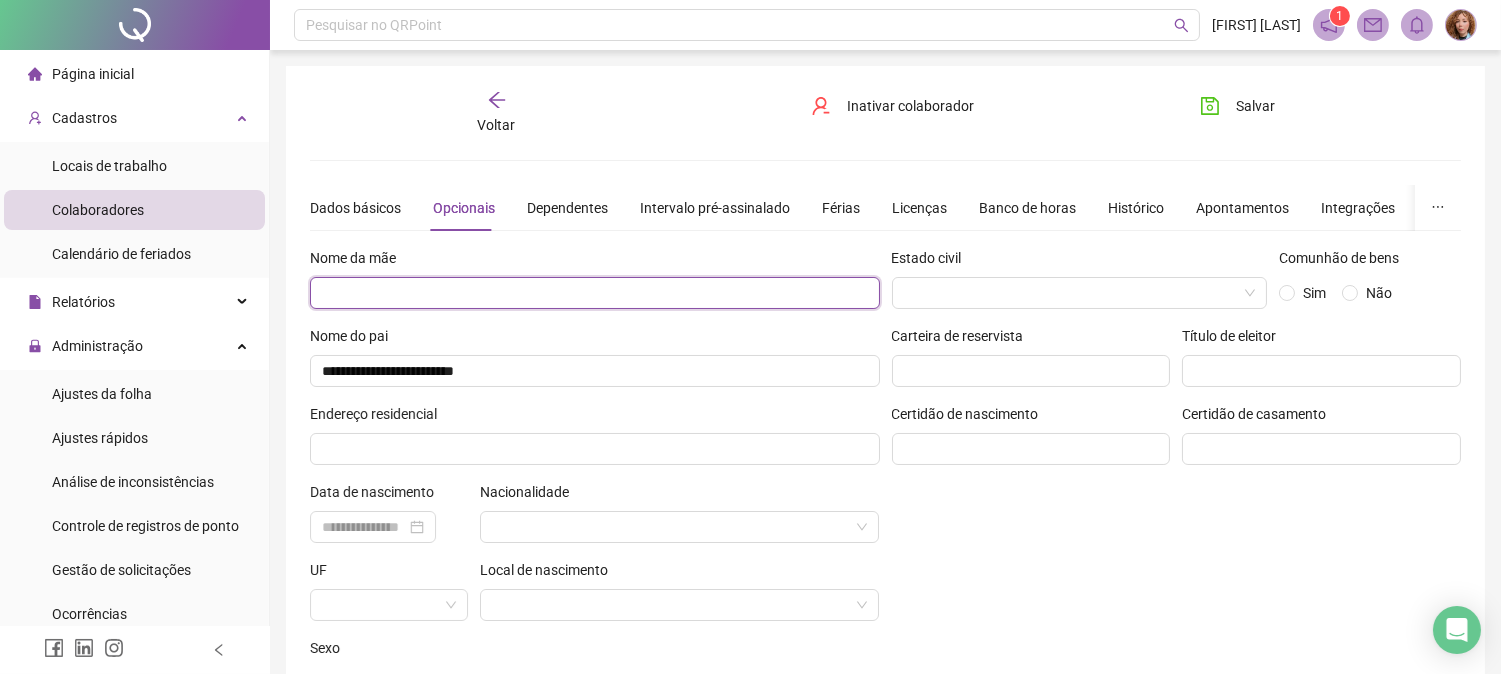 click at bounding box center (595, 293) 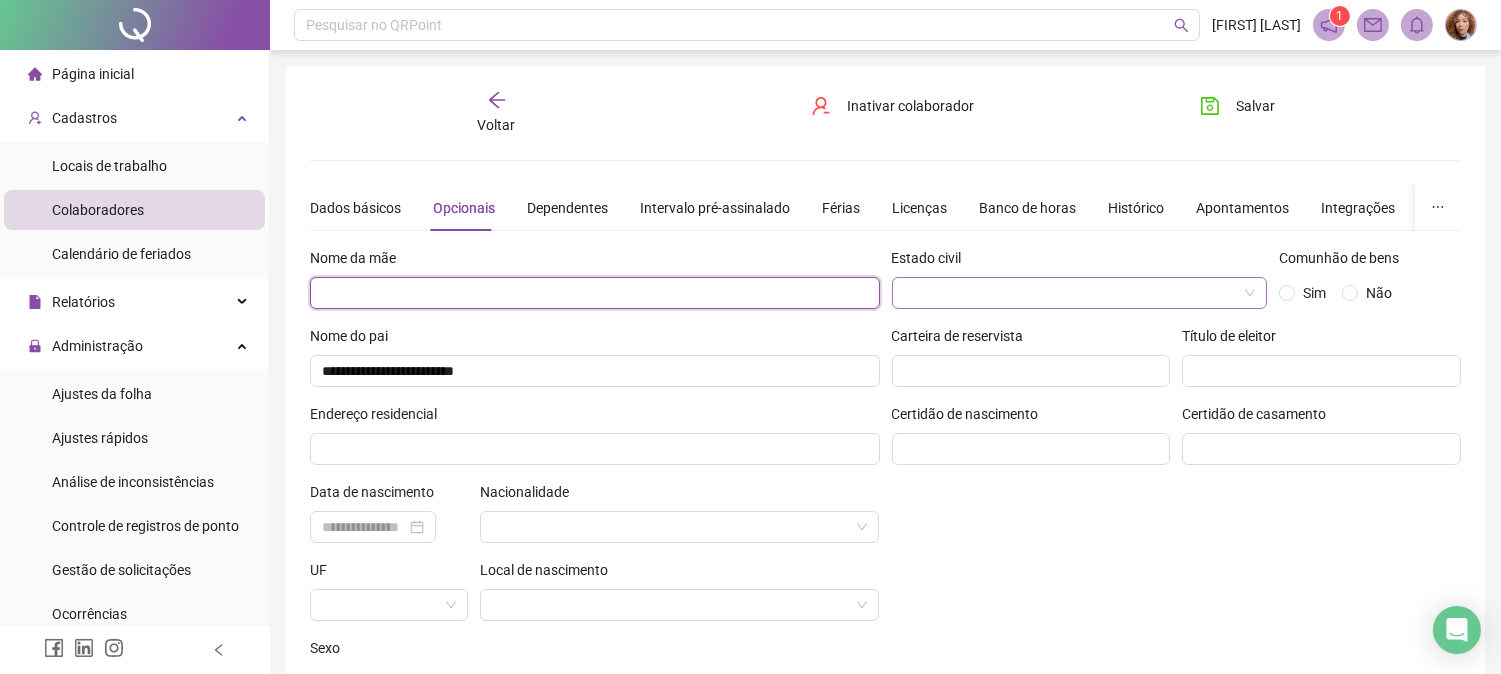 paste on "**********" 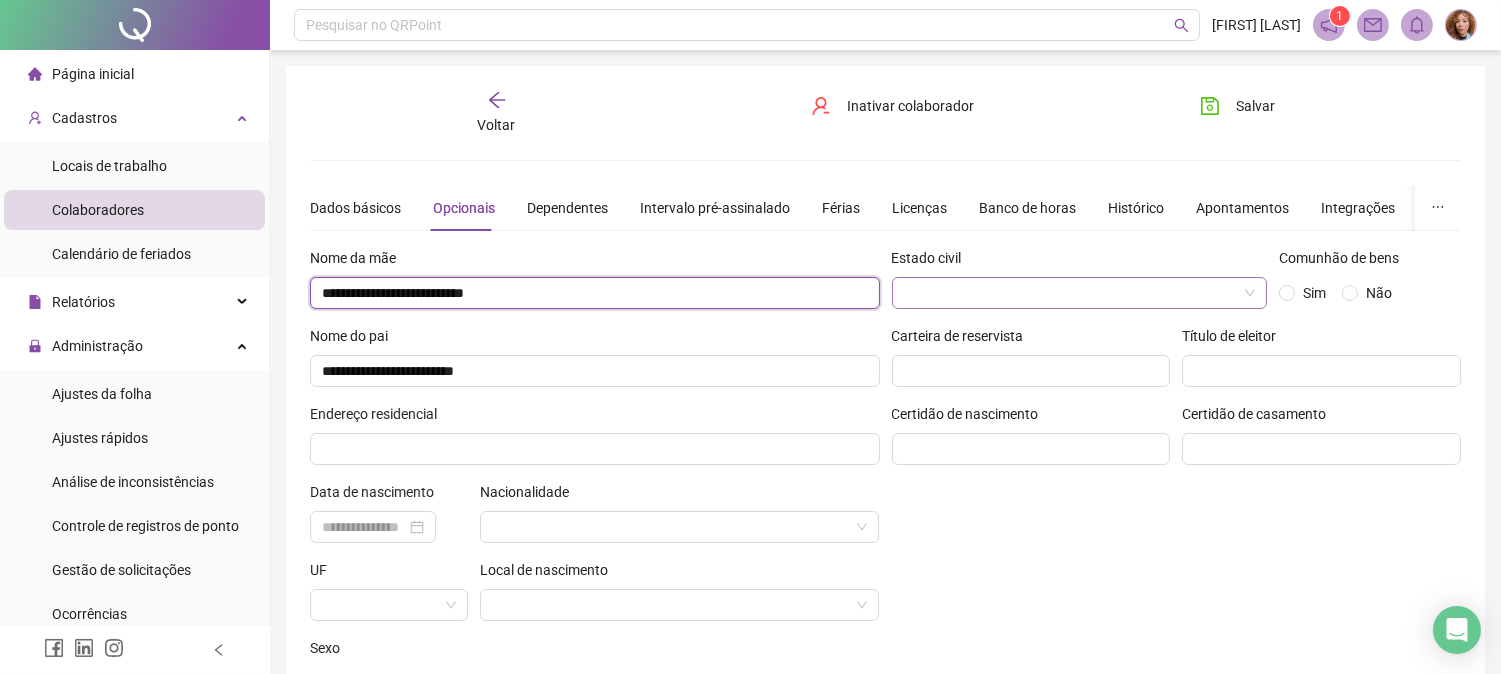 type on "**********" 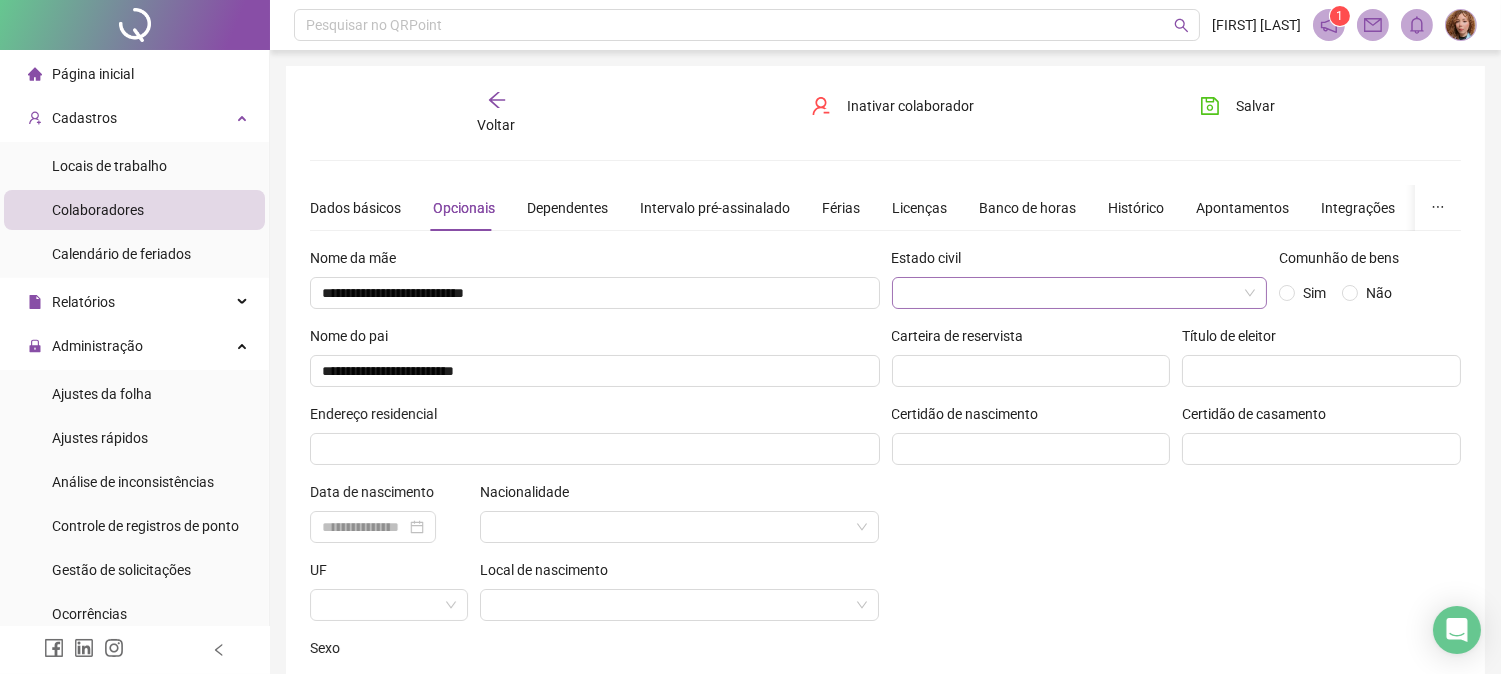 click at bounding box center (1071, 293) 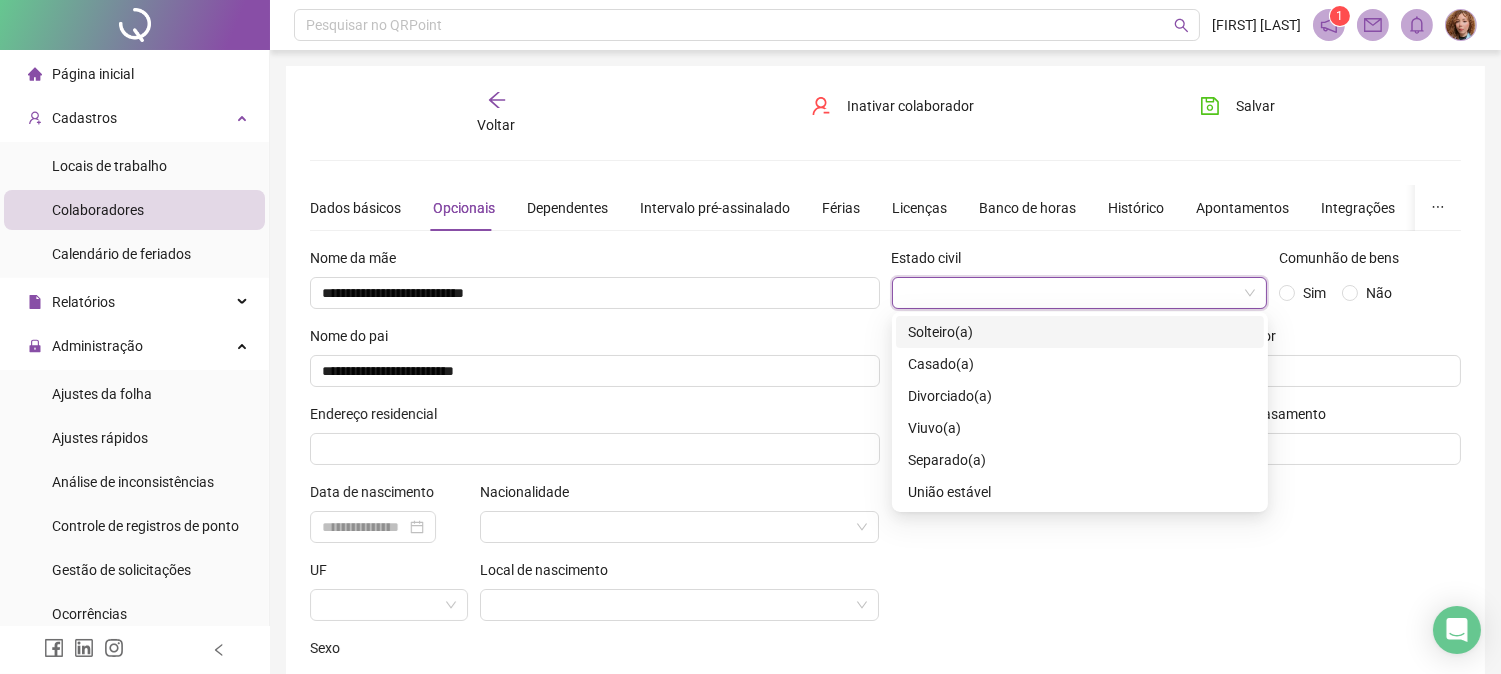 click on "Solteiro(a)" at bounding box center (940, 332) 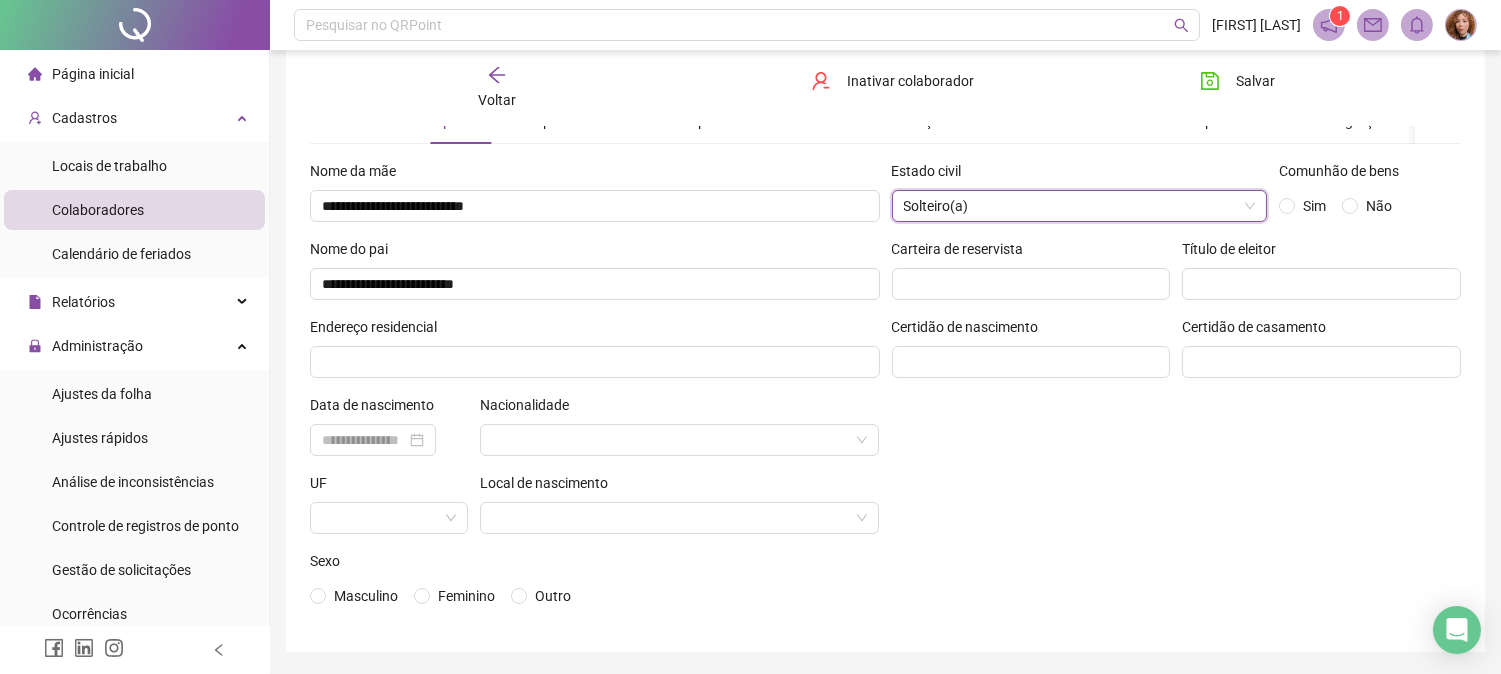 scroll, scrollTop: 150, scrollLeft: 0, axis: vertical 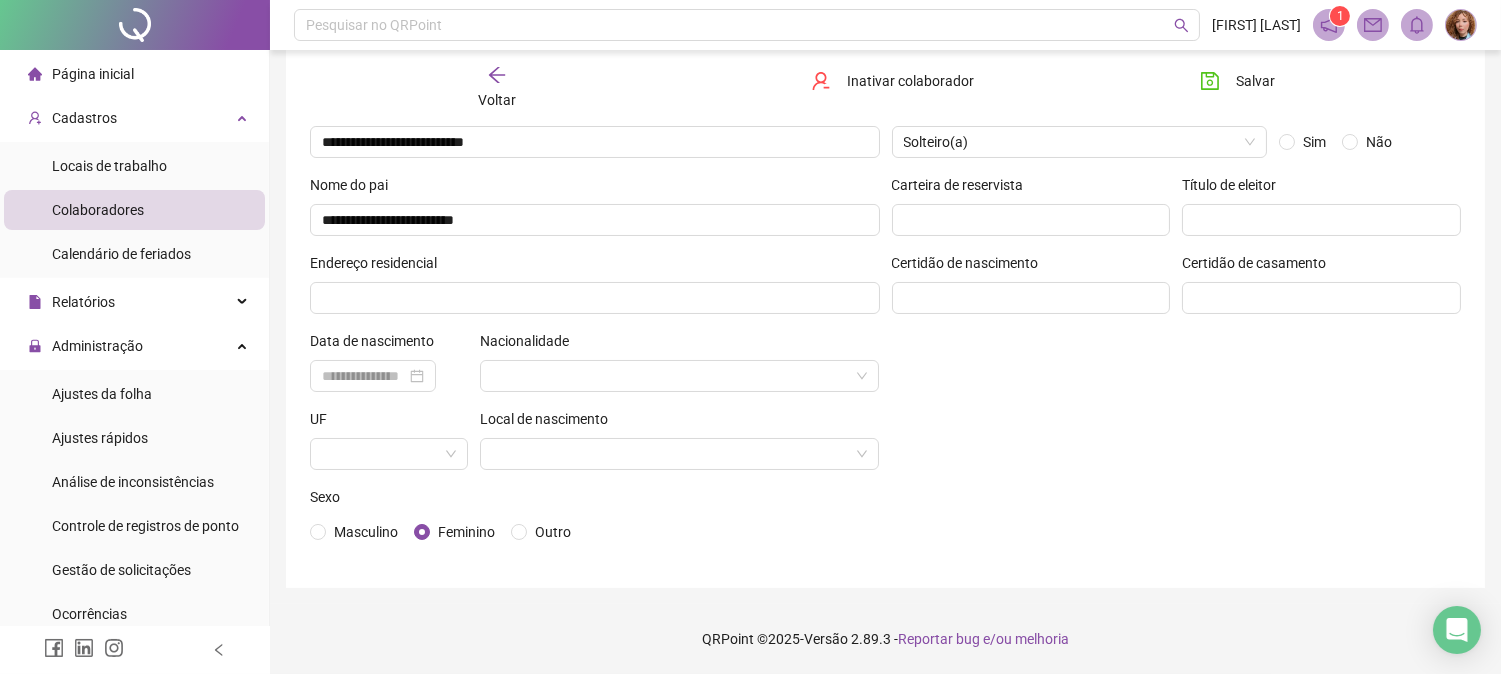 click on "Data de nascimento" at bounding box center (389, 345) 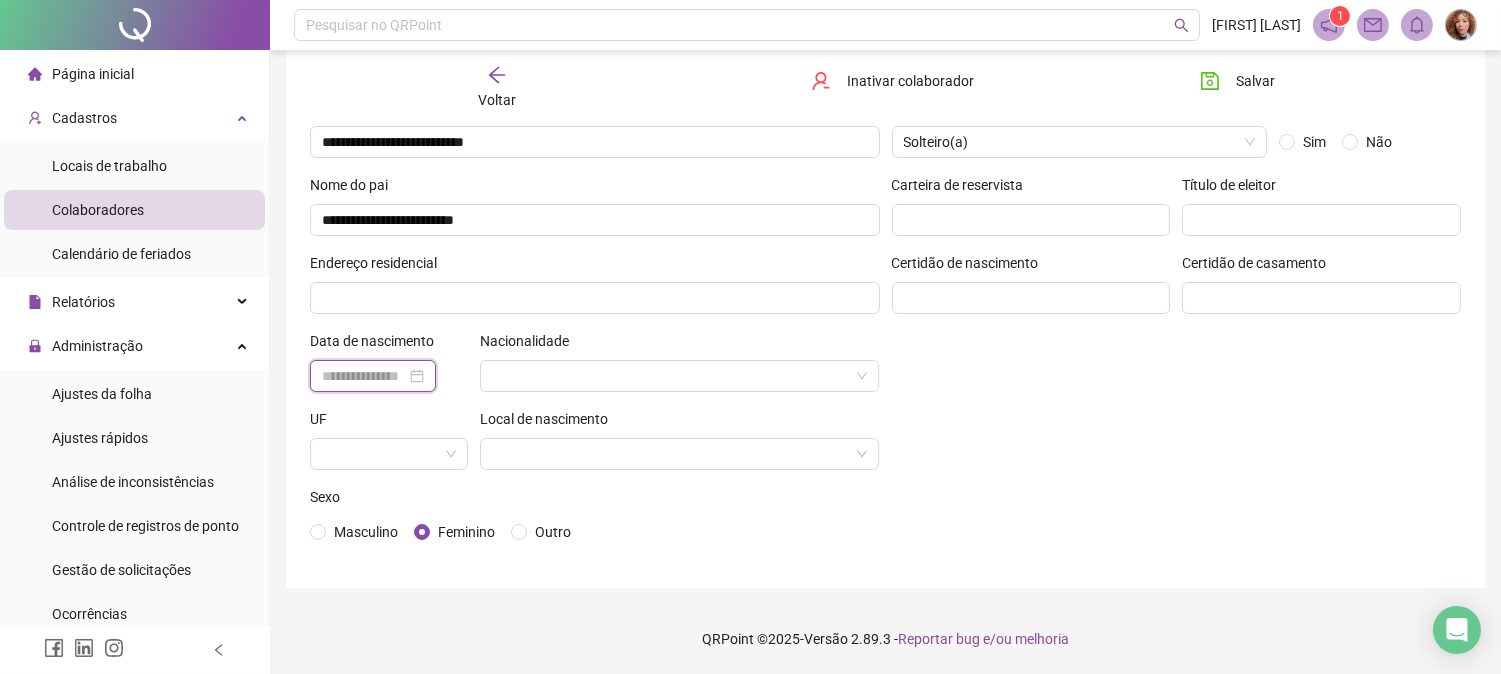 click at bounding box center (364, 376) 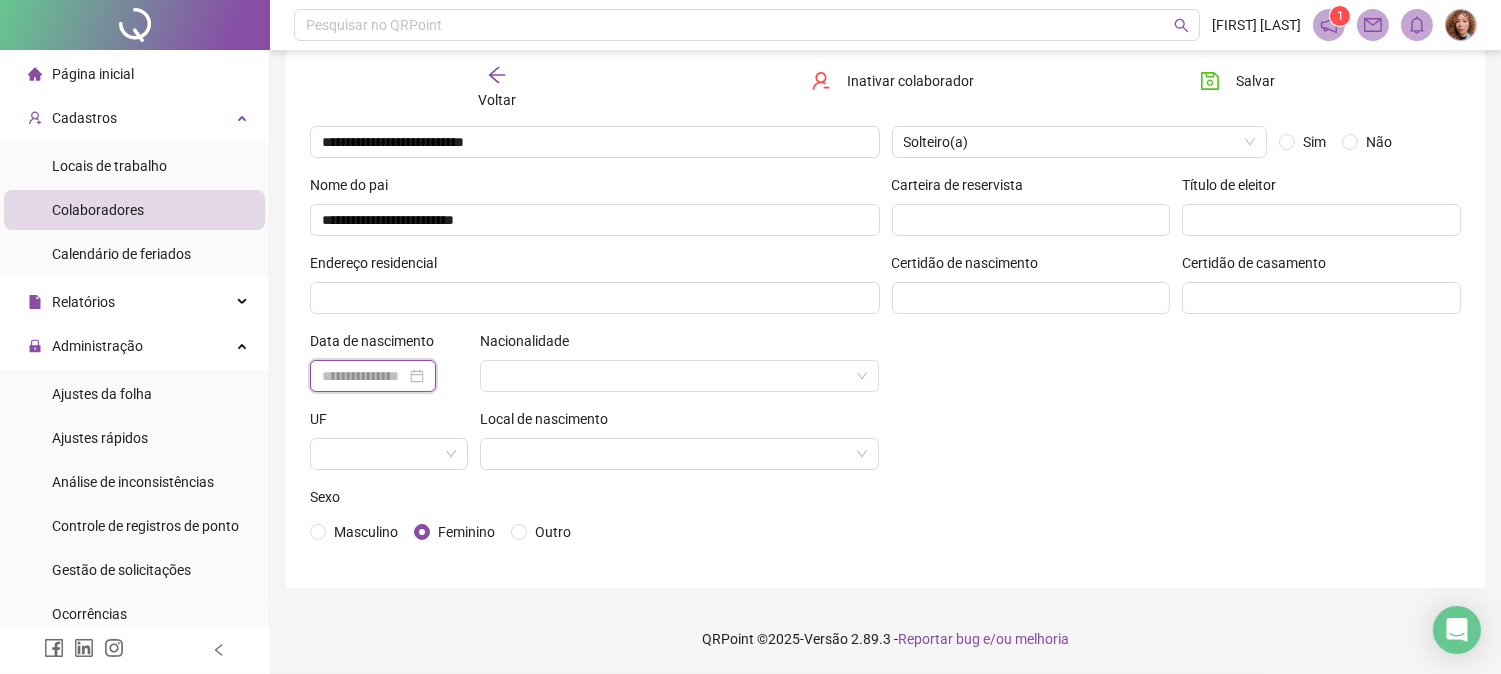 paste on "**********" 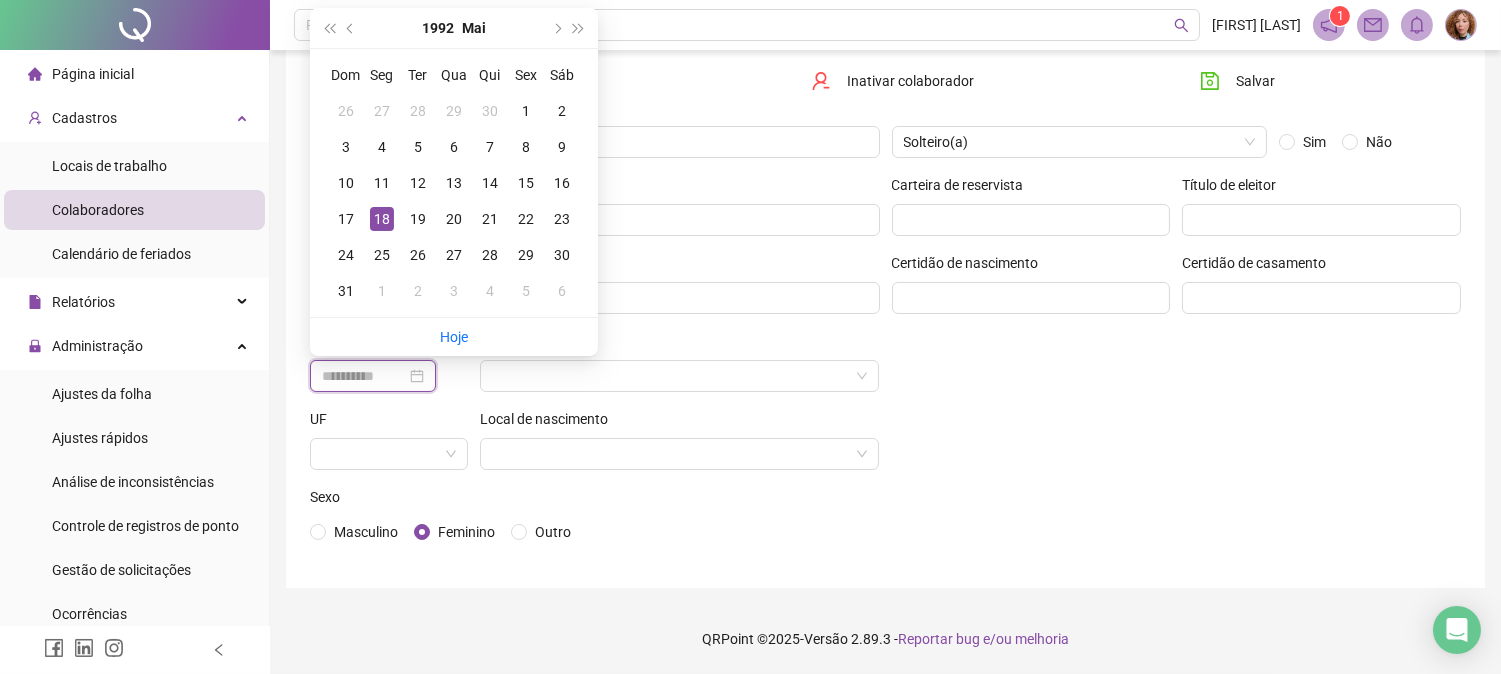 type on "**********" 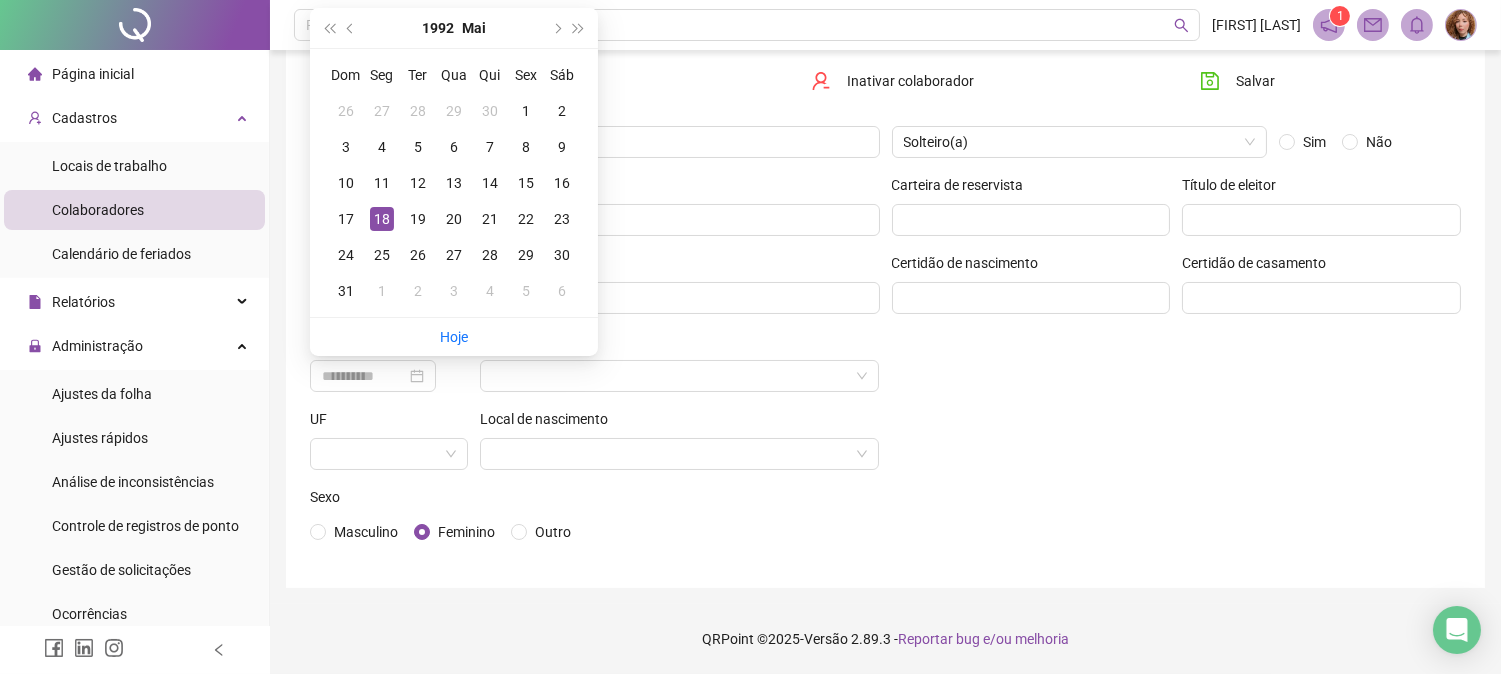 click on "18" at bounding box center [382, 219] 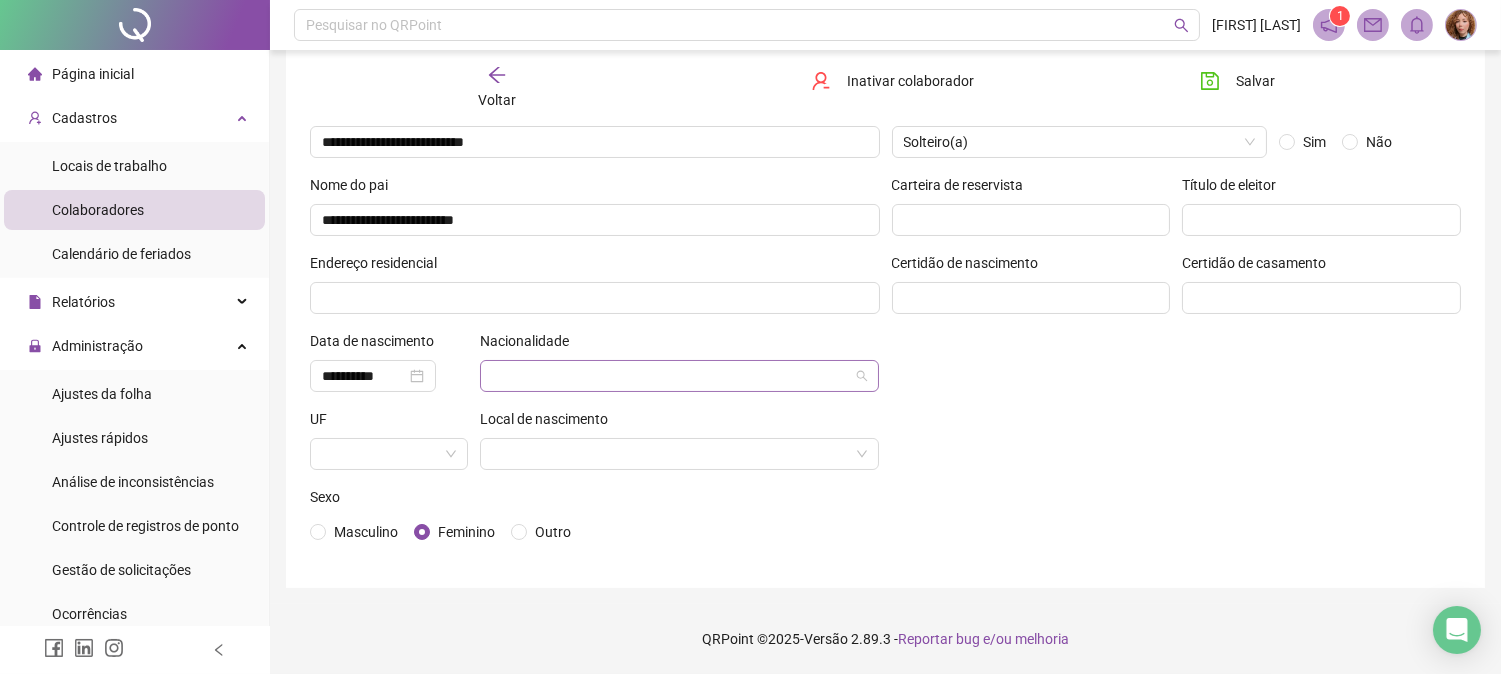 click at bounding box center (671, 376) 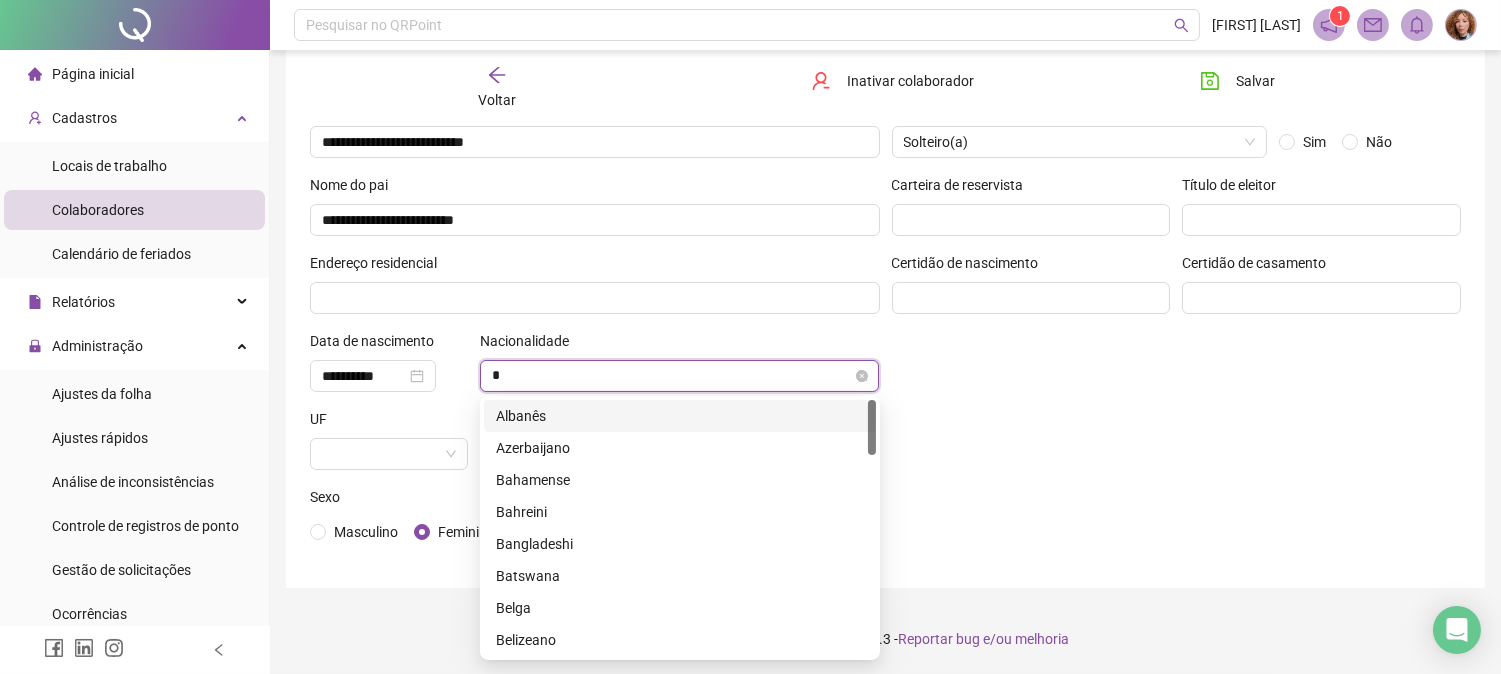 type on "**" 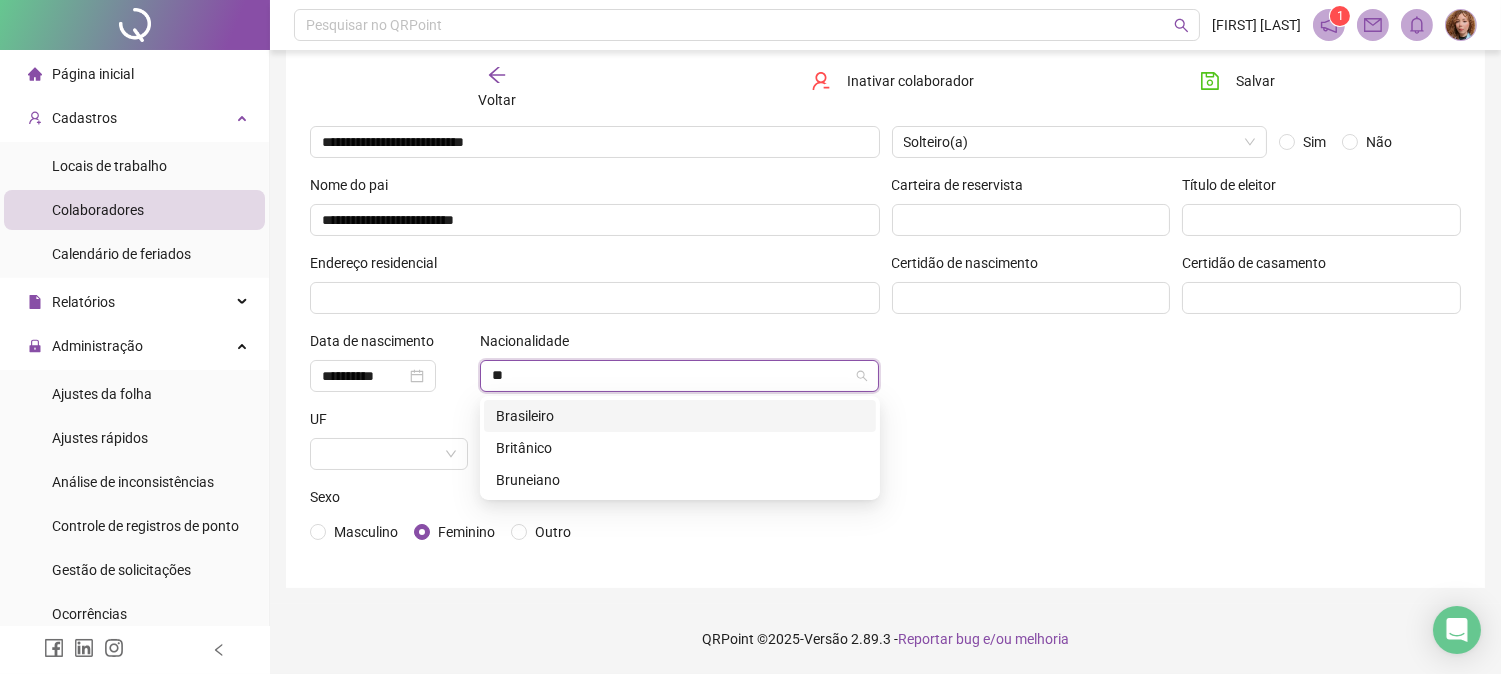 click on "Brasileiro" at bounding box center [680, 416] 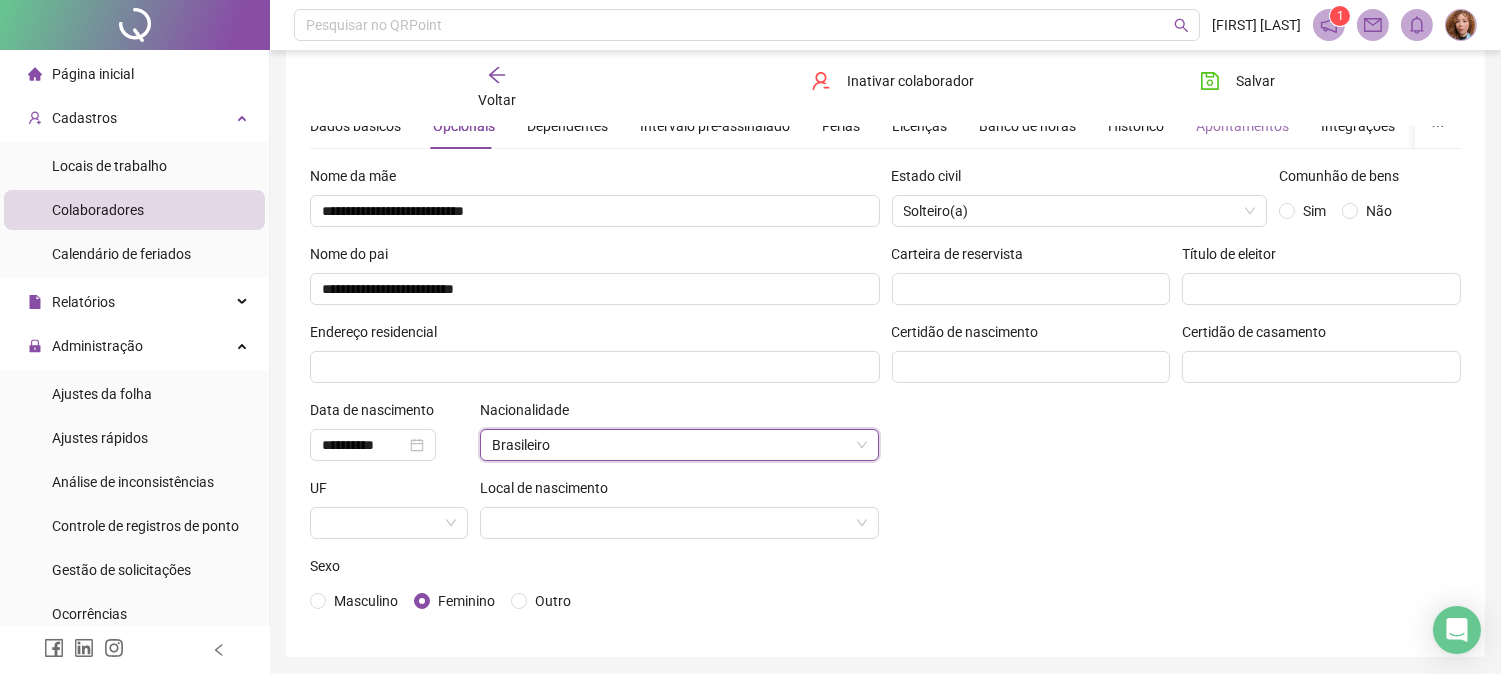 scroll, scrollTop: 0, scrollLeft: 0, axis: both 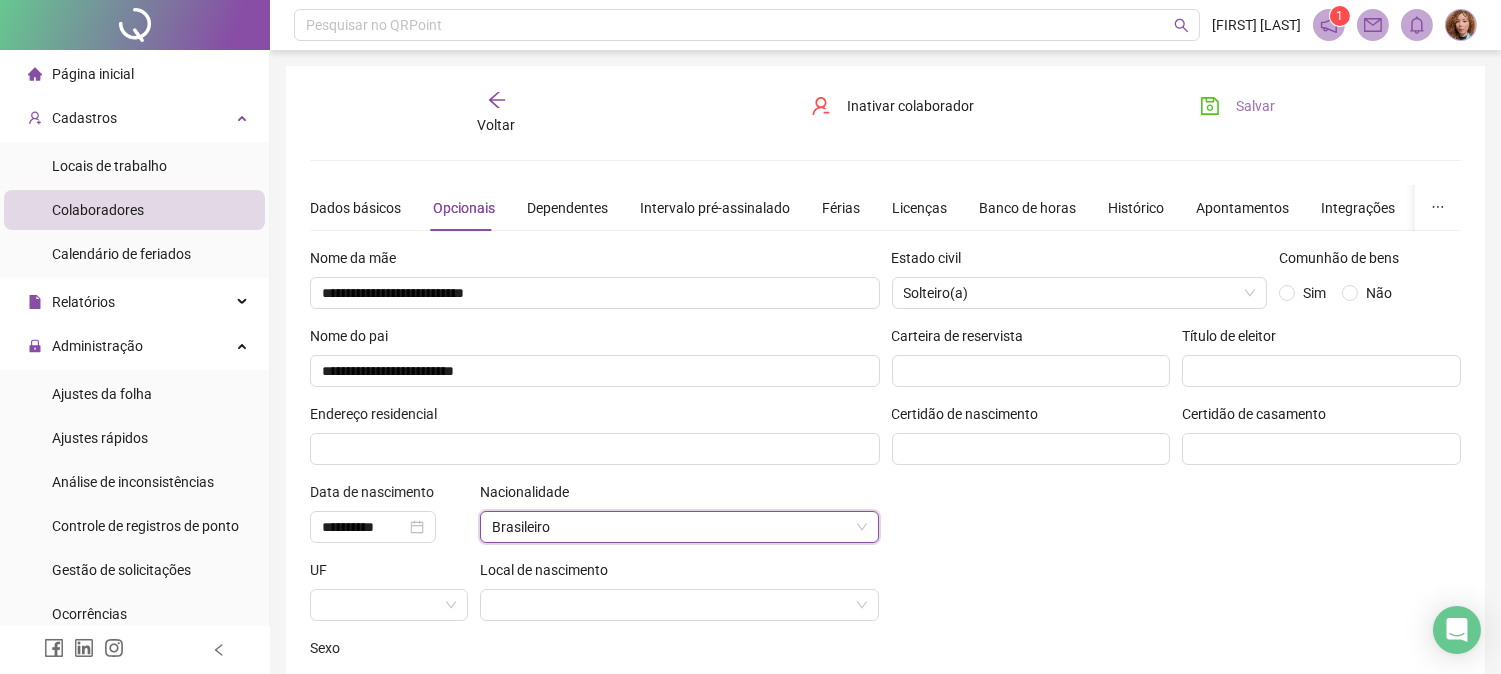 click on "Salvar" at bounding box center [1237, 106] 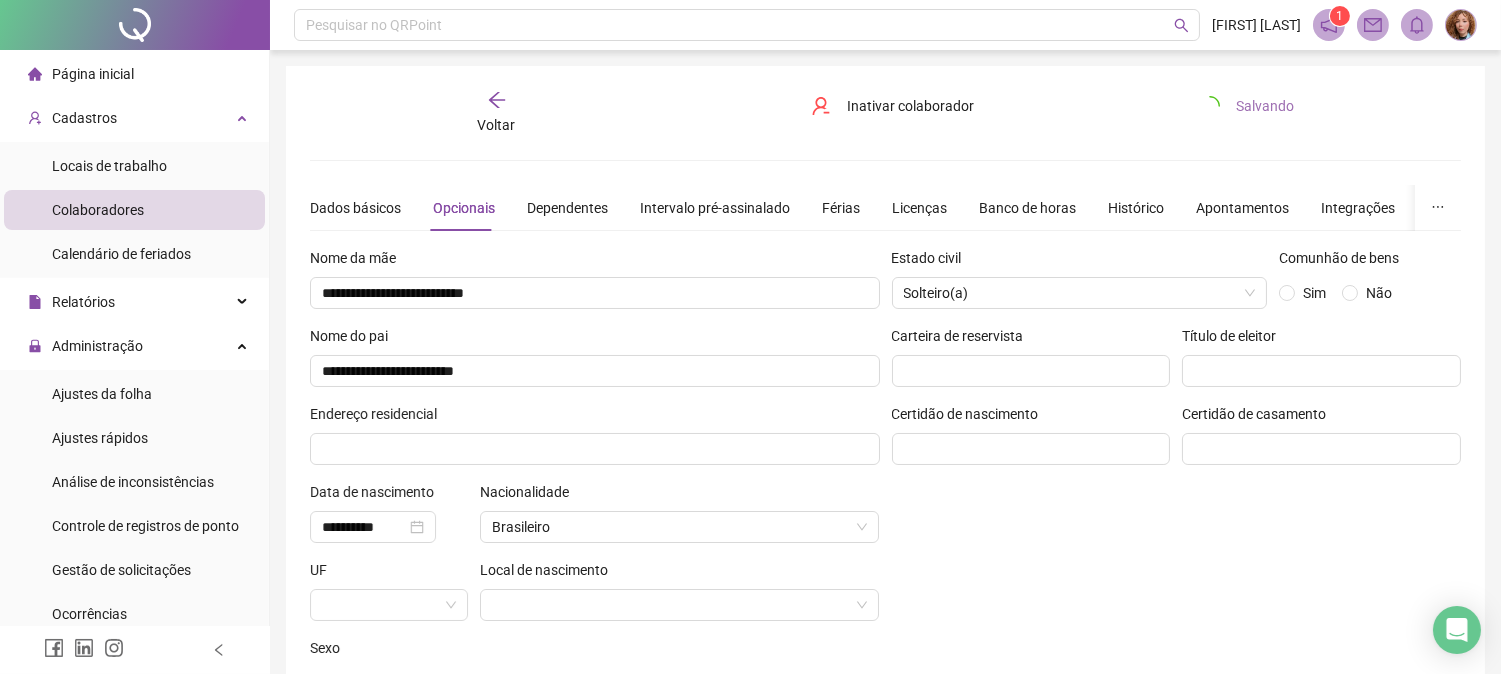 click on "Salvando" at bounding box center (1265, 106) 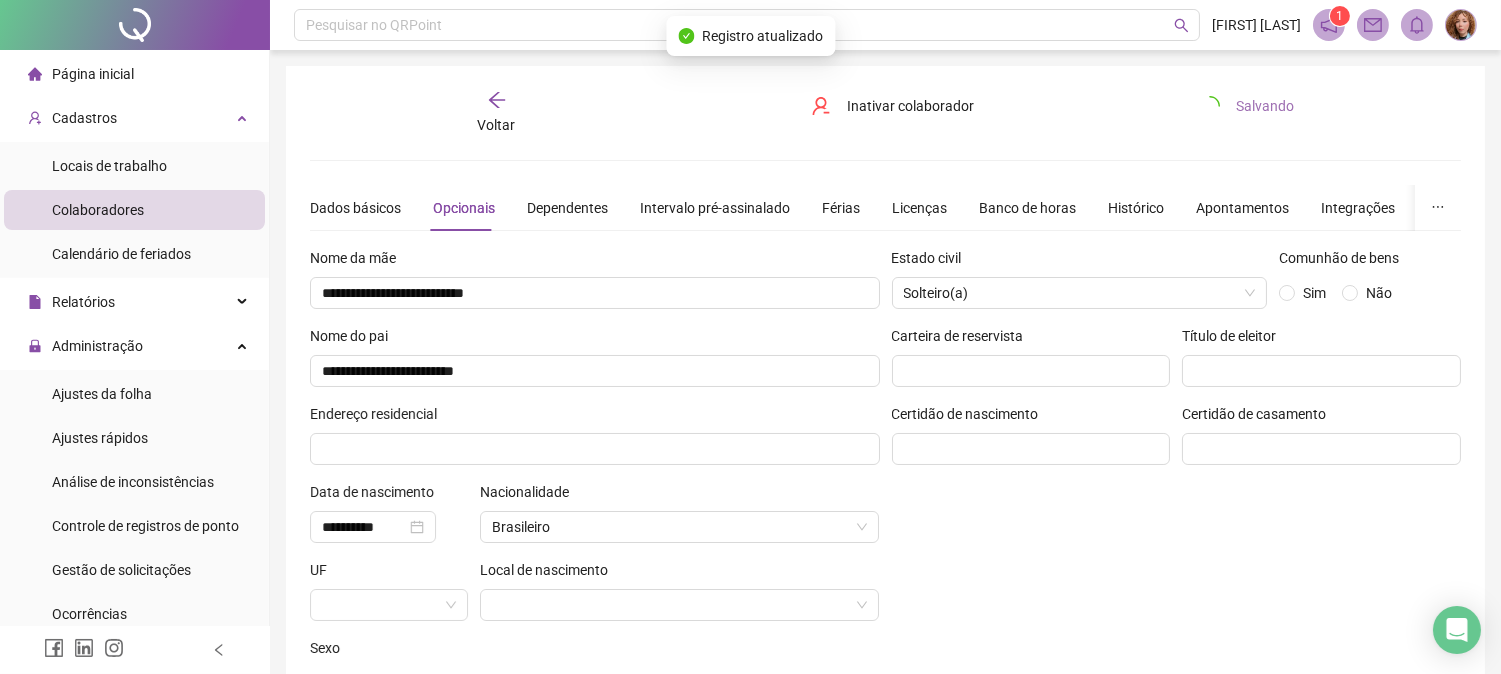 click on "Salvando" at bounding box center [1265, 106] 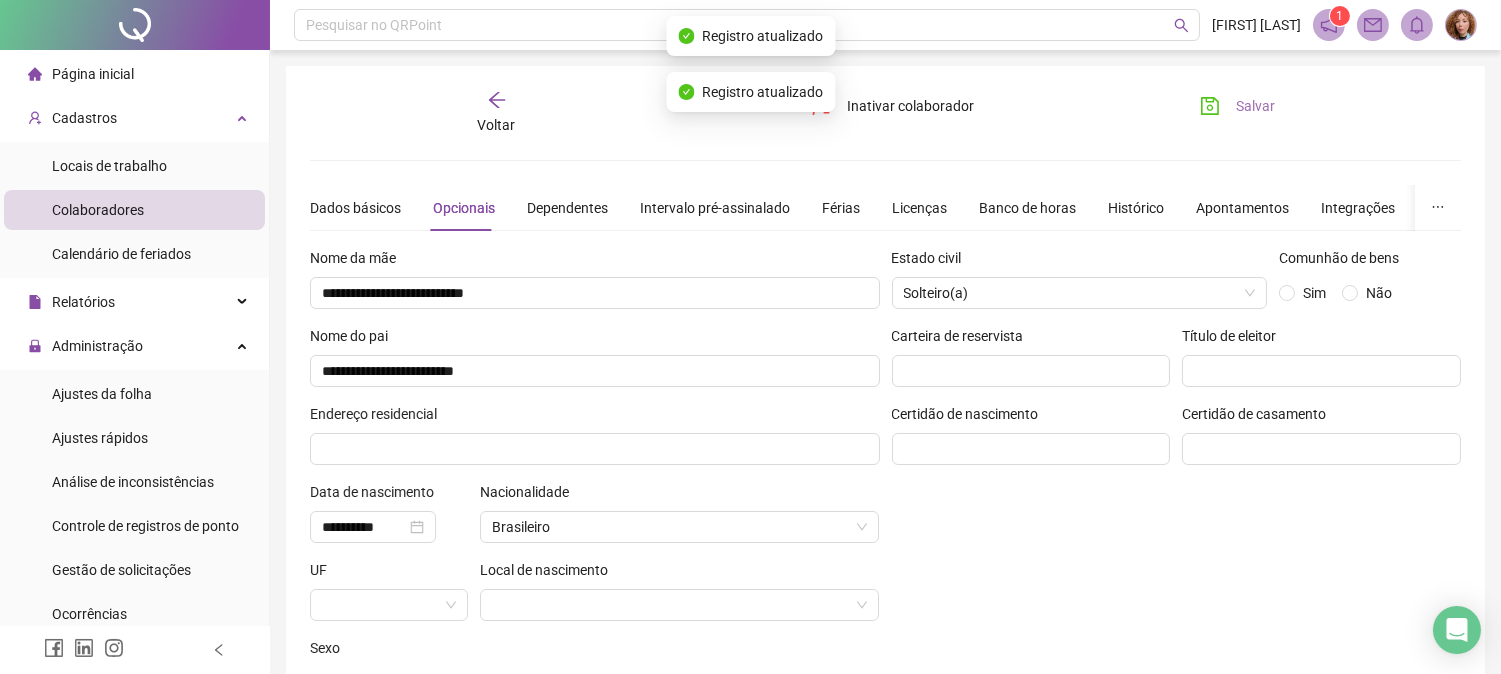 click on "Salvar" at bounding box center (1255, 106) 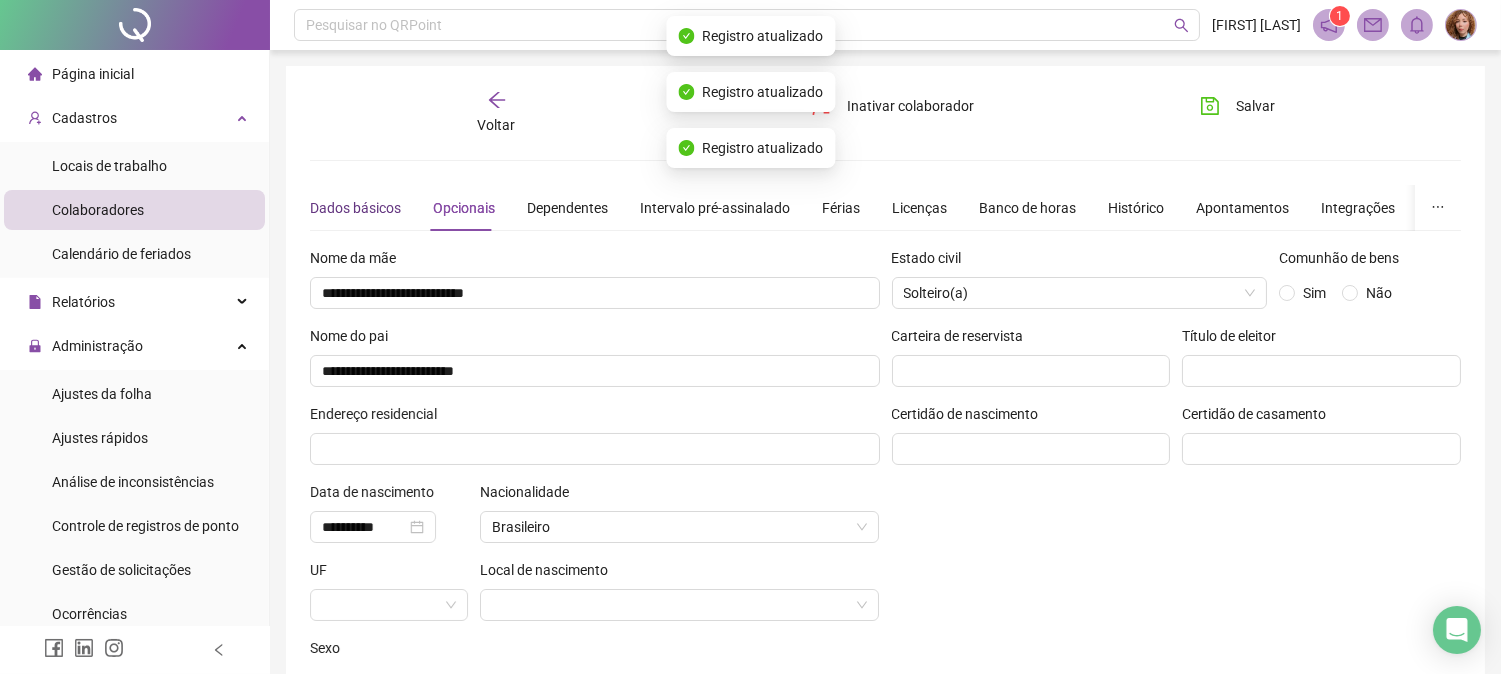 click on "Dados básicos" at bounding box center [355, 208] 